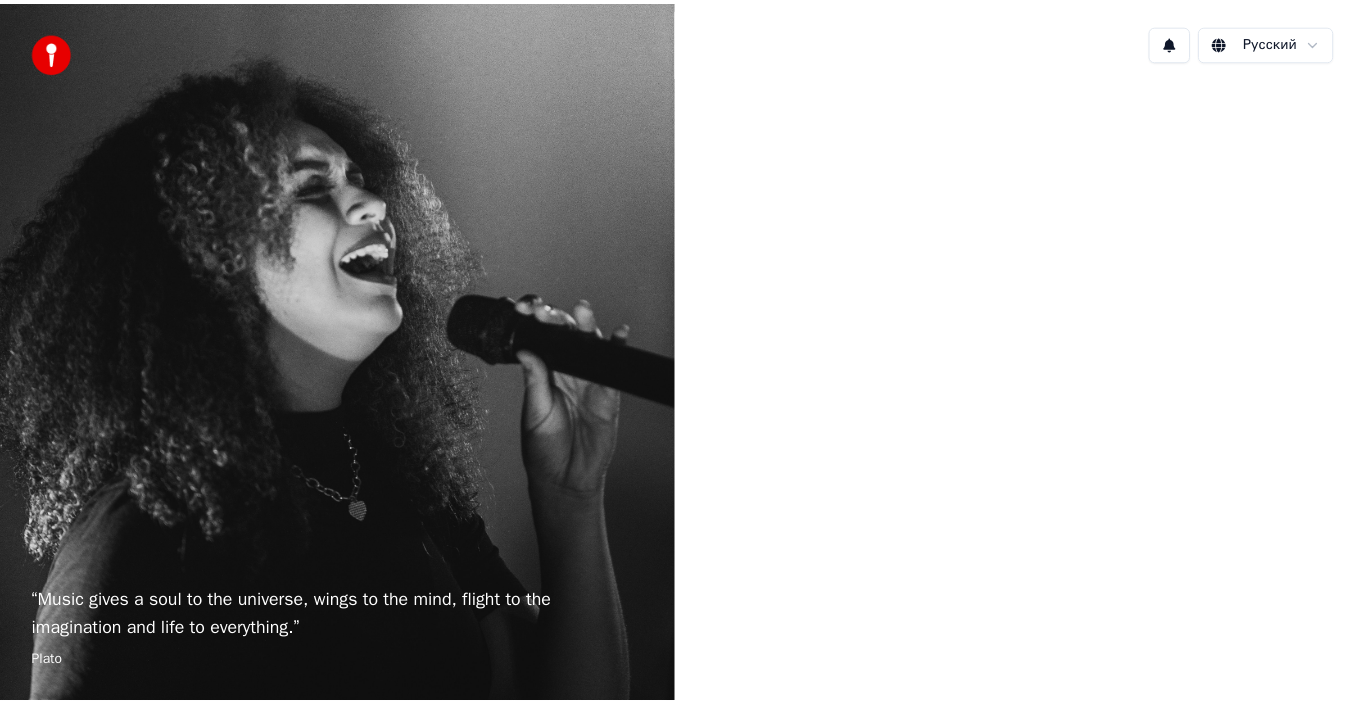 scroll, scrollTop: 0, scrollLeft: 0, axis: both 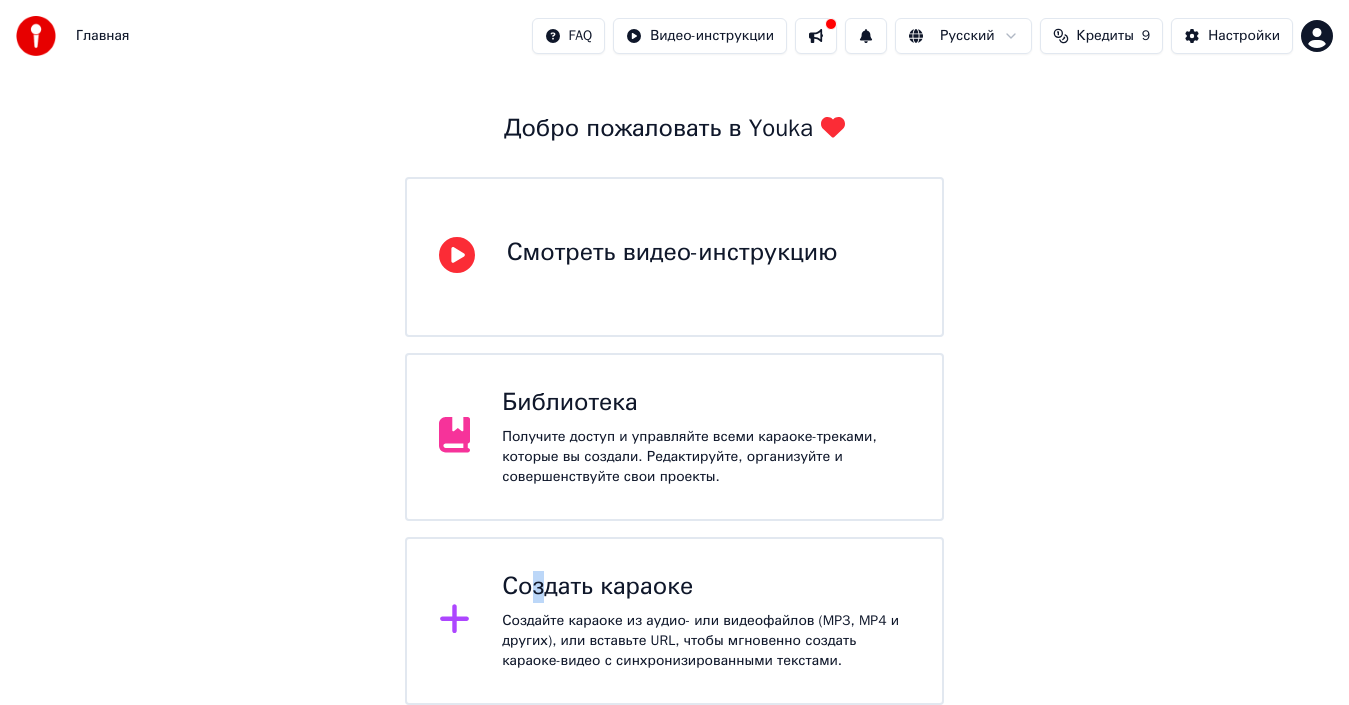 click on "Создать караоке" at bounding box center (706, 587) 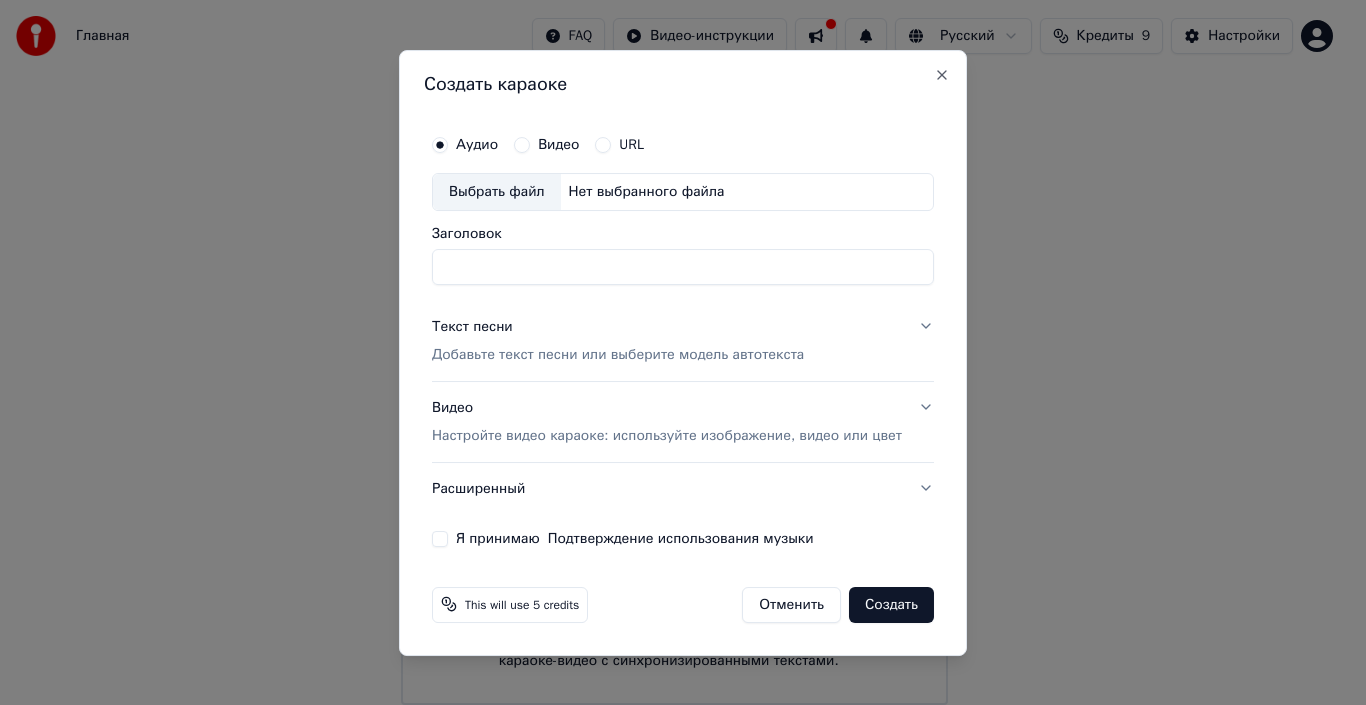 click on "Выбрать файл" at bounding box center (497, 192) 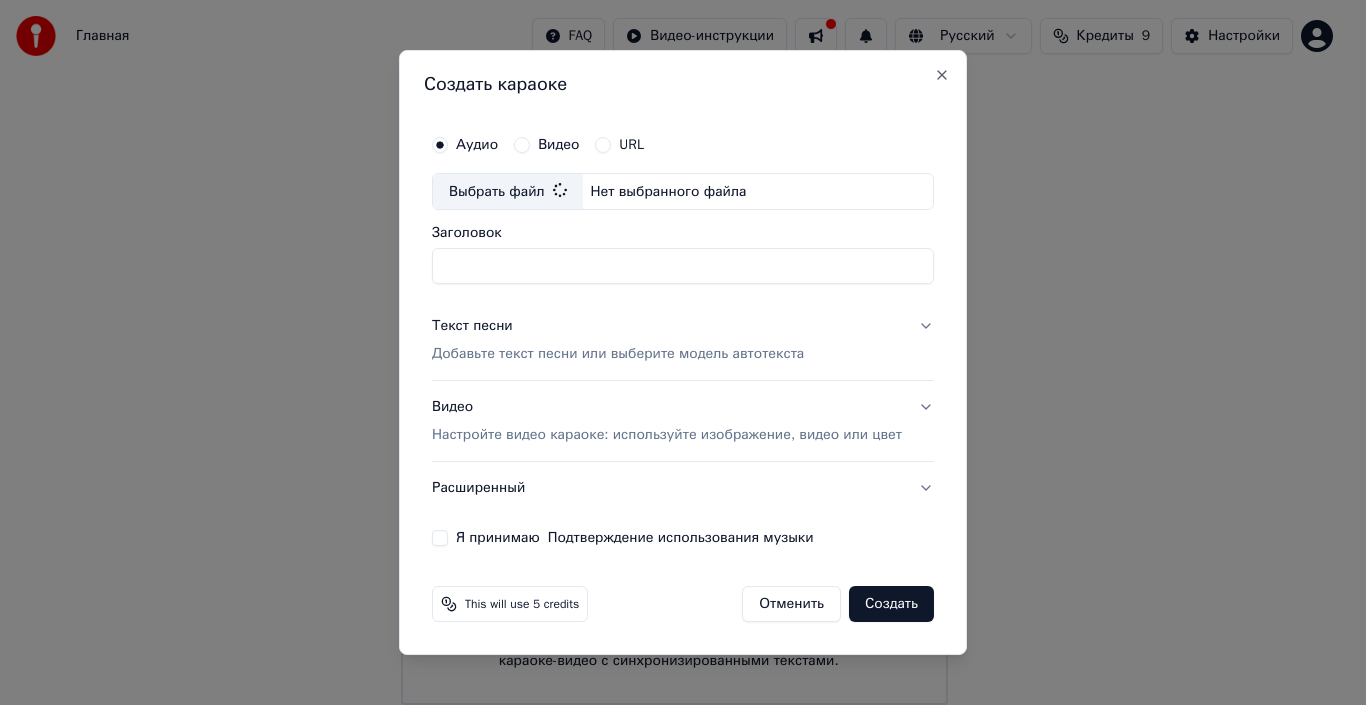 type on "**********" 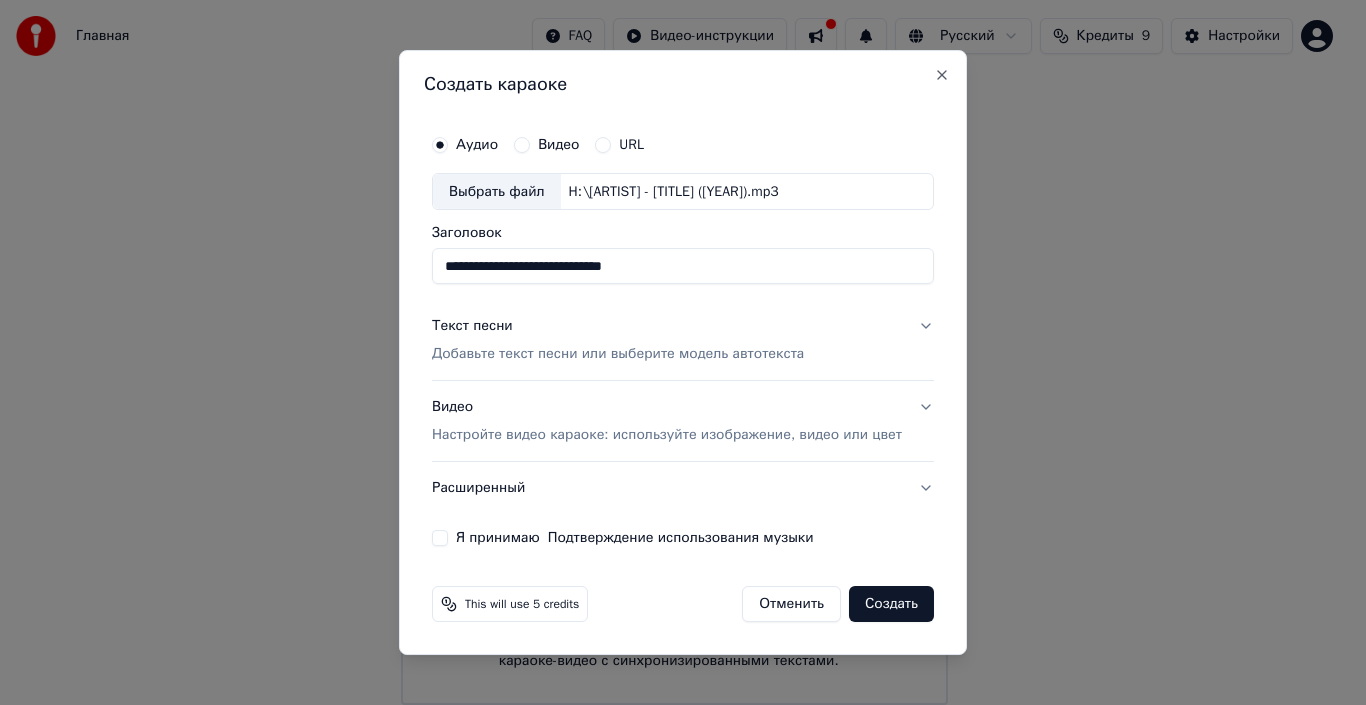 click on "Добавьте текст песни или выберите модель автотекста" at bounding box center (618, 355) 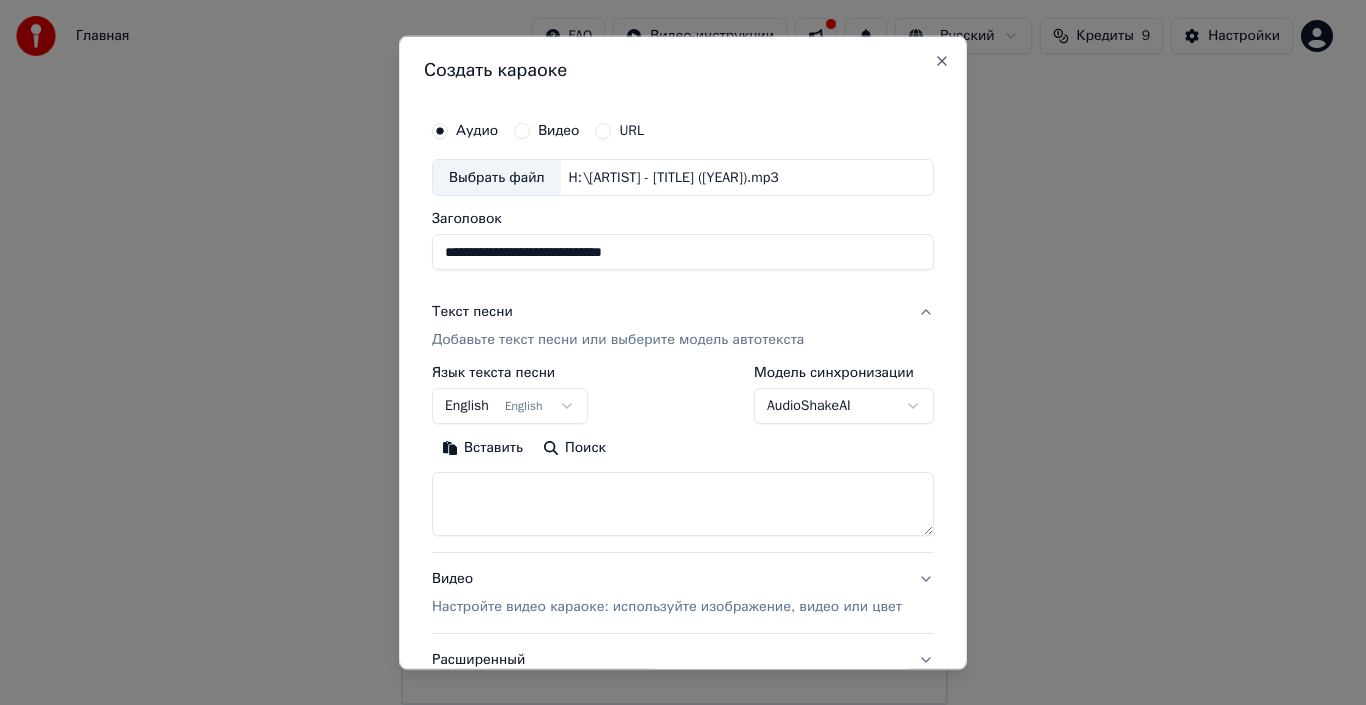click on "English English" at bounding box center (510, 406) 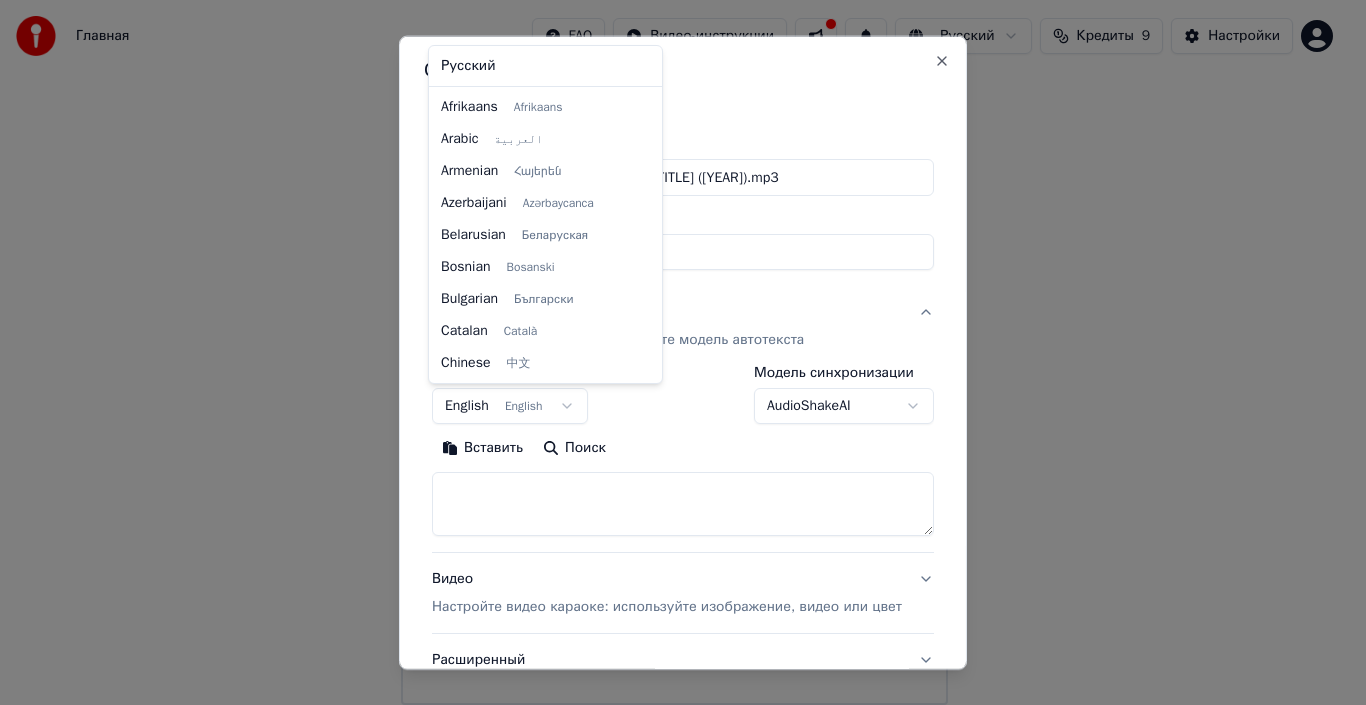 scroll, scrollTop: 160, scrollLeft: 0, axis: vertical 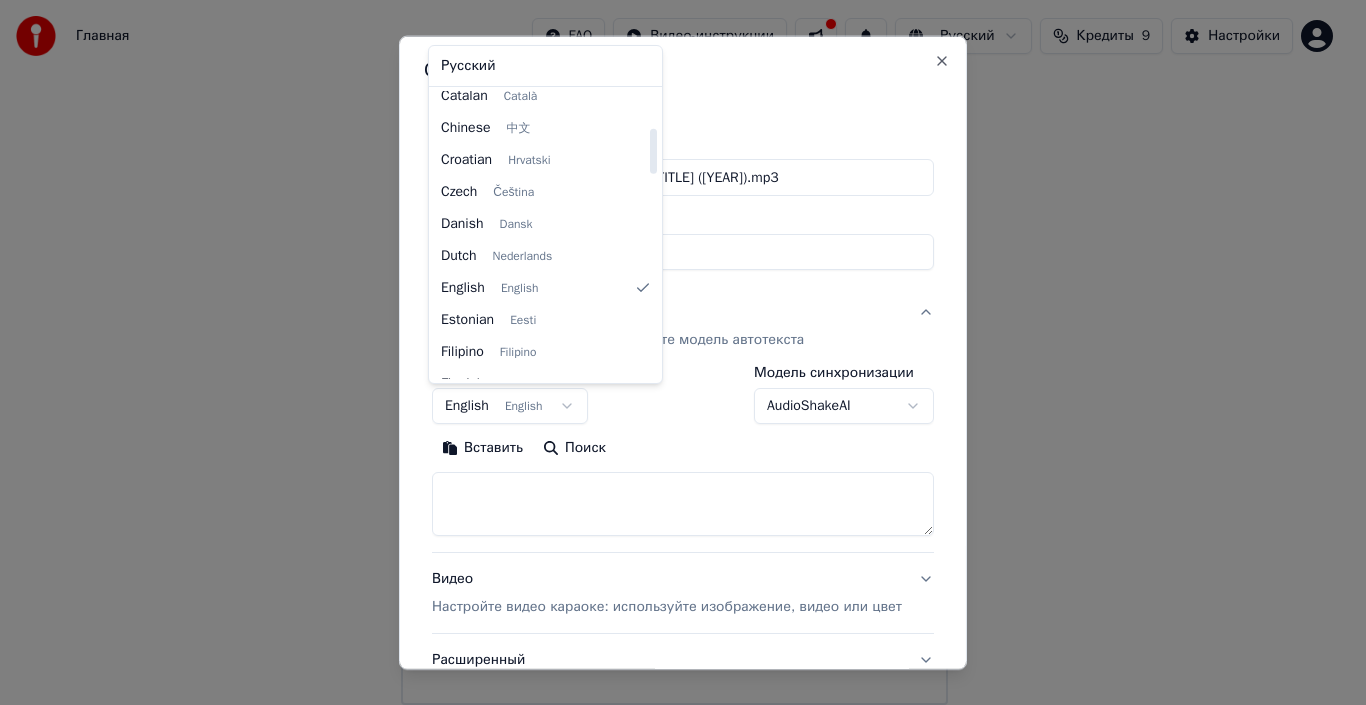 select on "**" 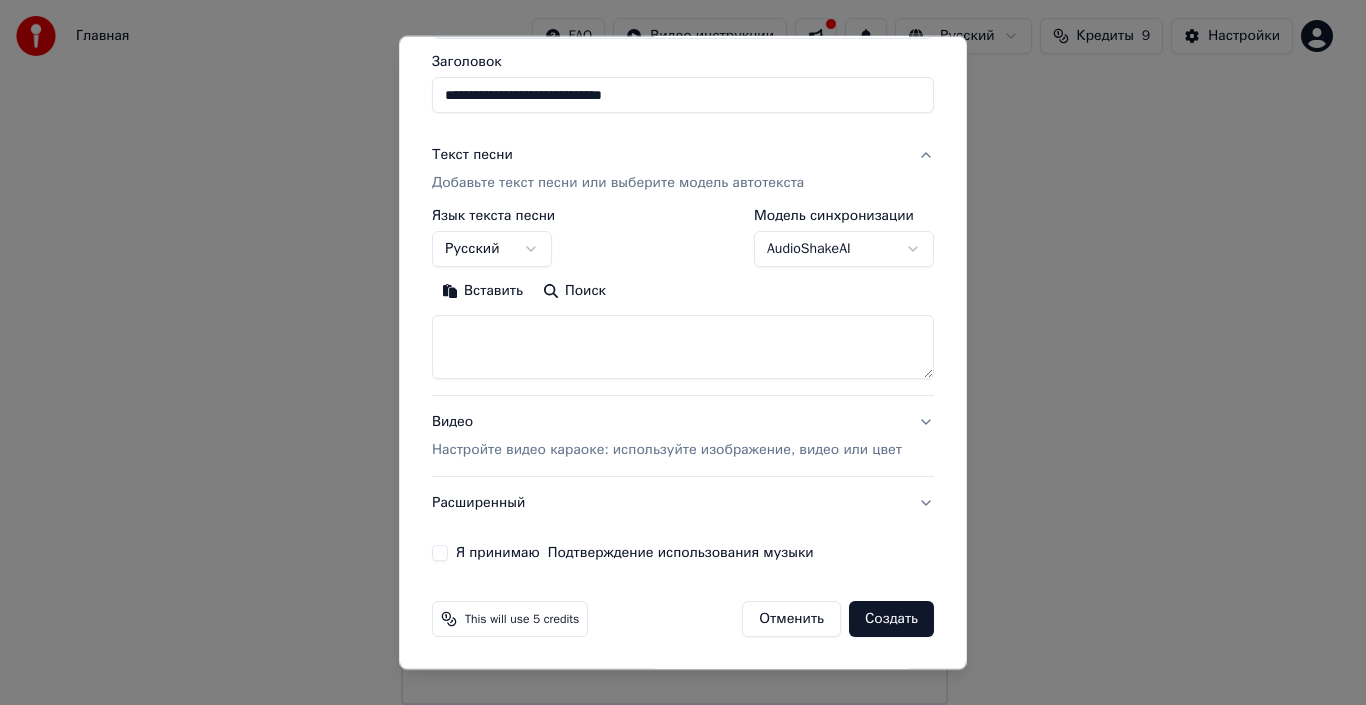 click on "Настройте видео караоке: используйте изображение, видео или цвет" at bounding box center (667, 450) 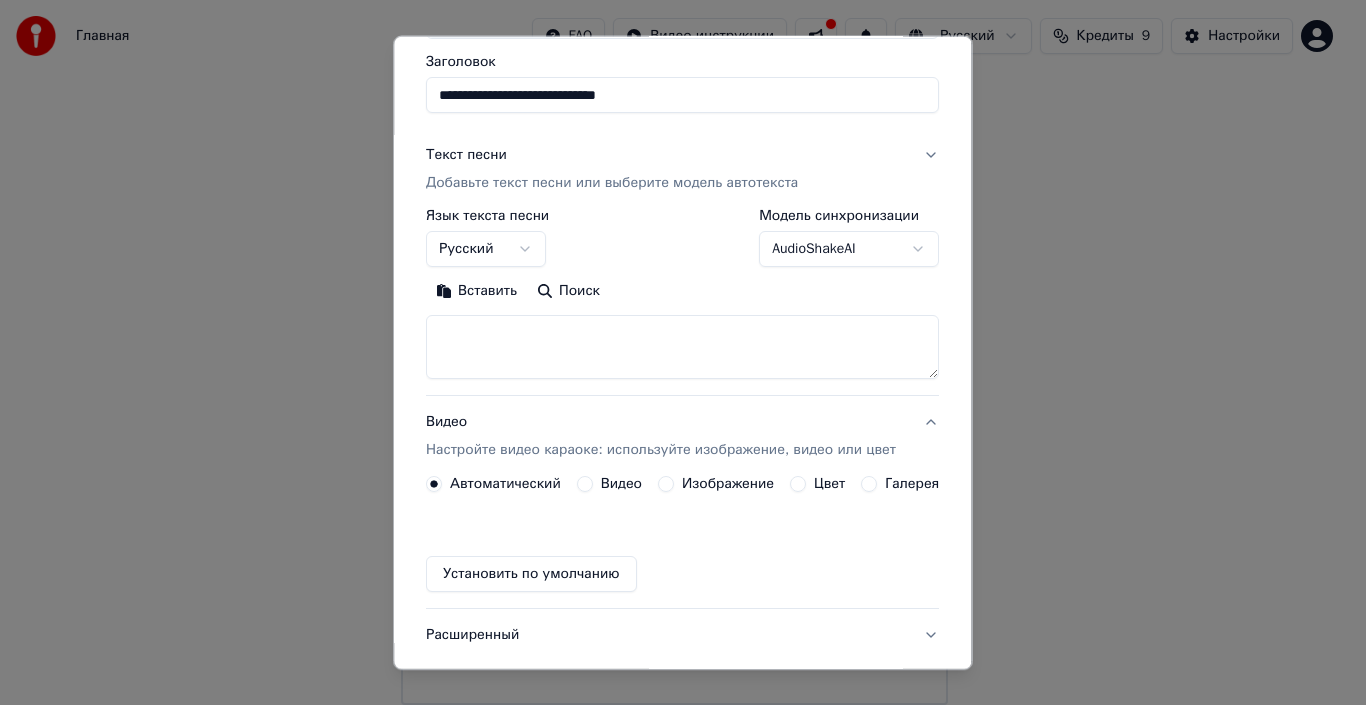 scroll, scrollTop: 103, scrollLeft: 0, axis: vertical 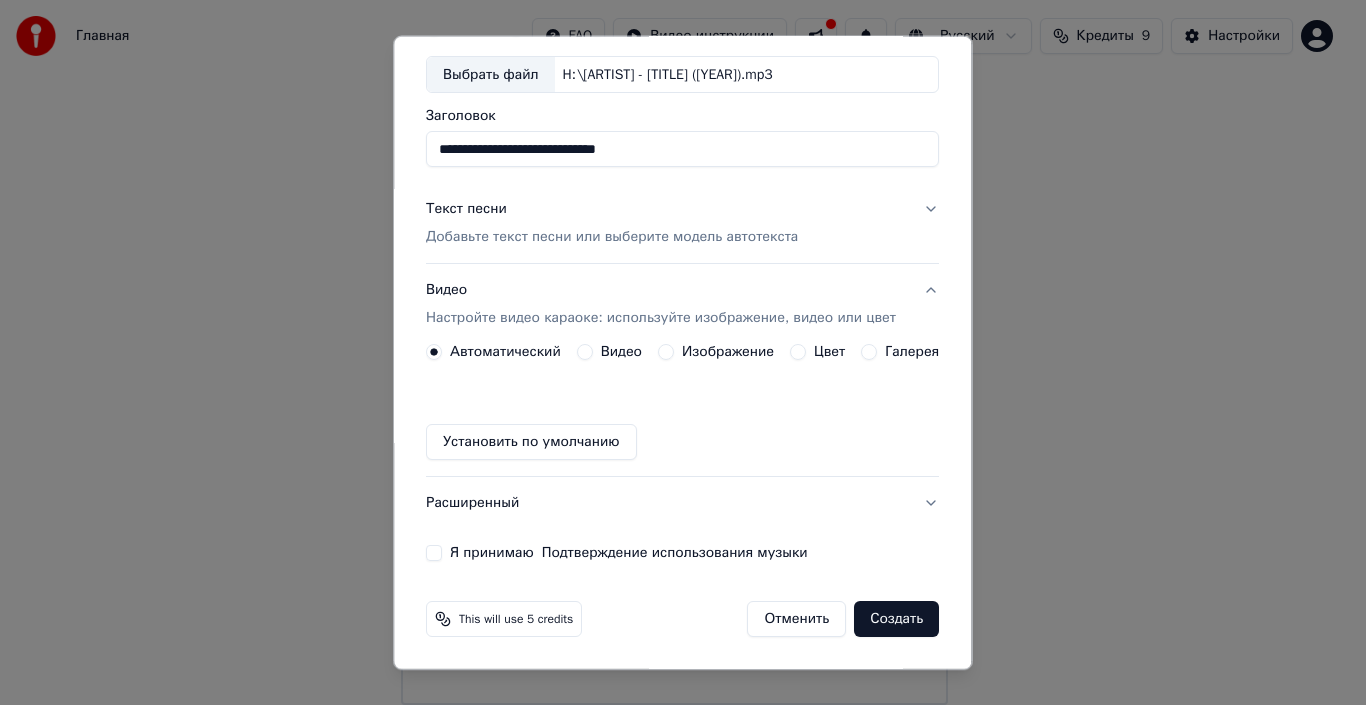 click on "Изображение" at bounding box center [728, 352] 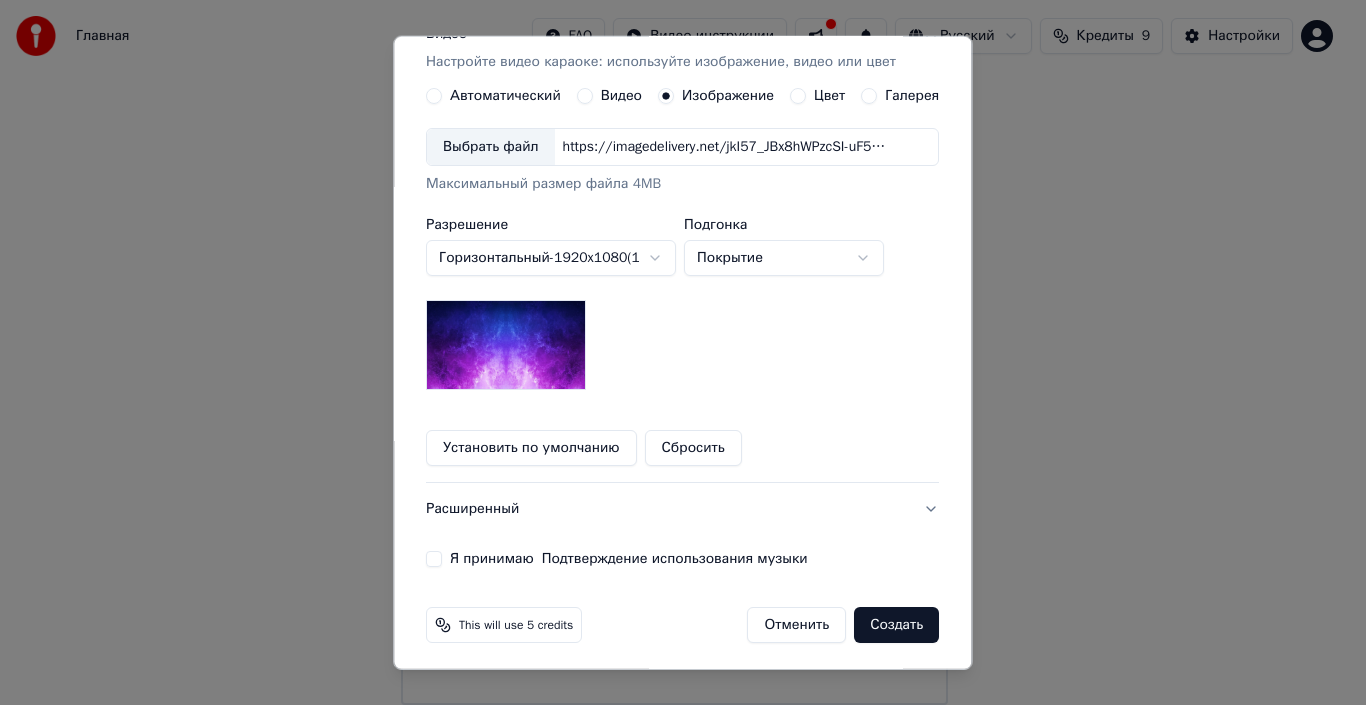 scroll, scrollTop: 365, scrollLeft: 0, axis: vertical 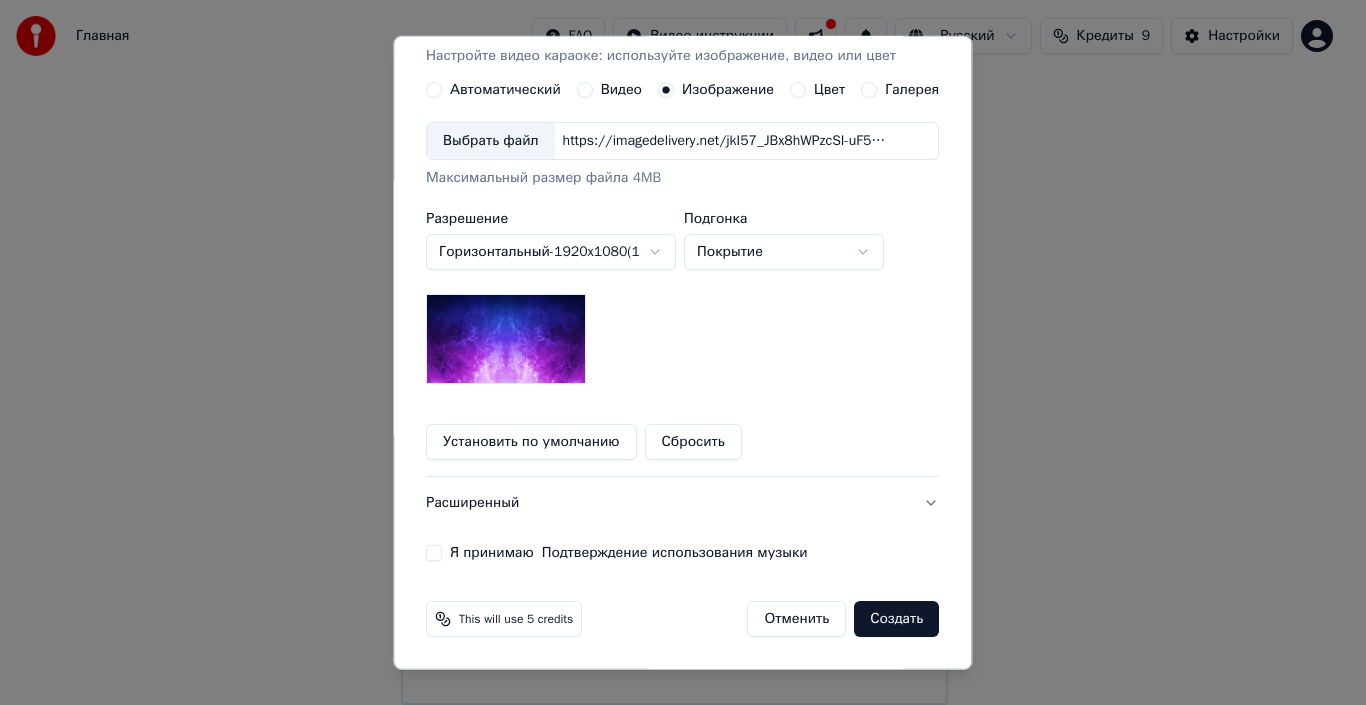 click on "Галерея" at bounding box center (913, 90) 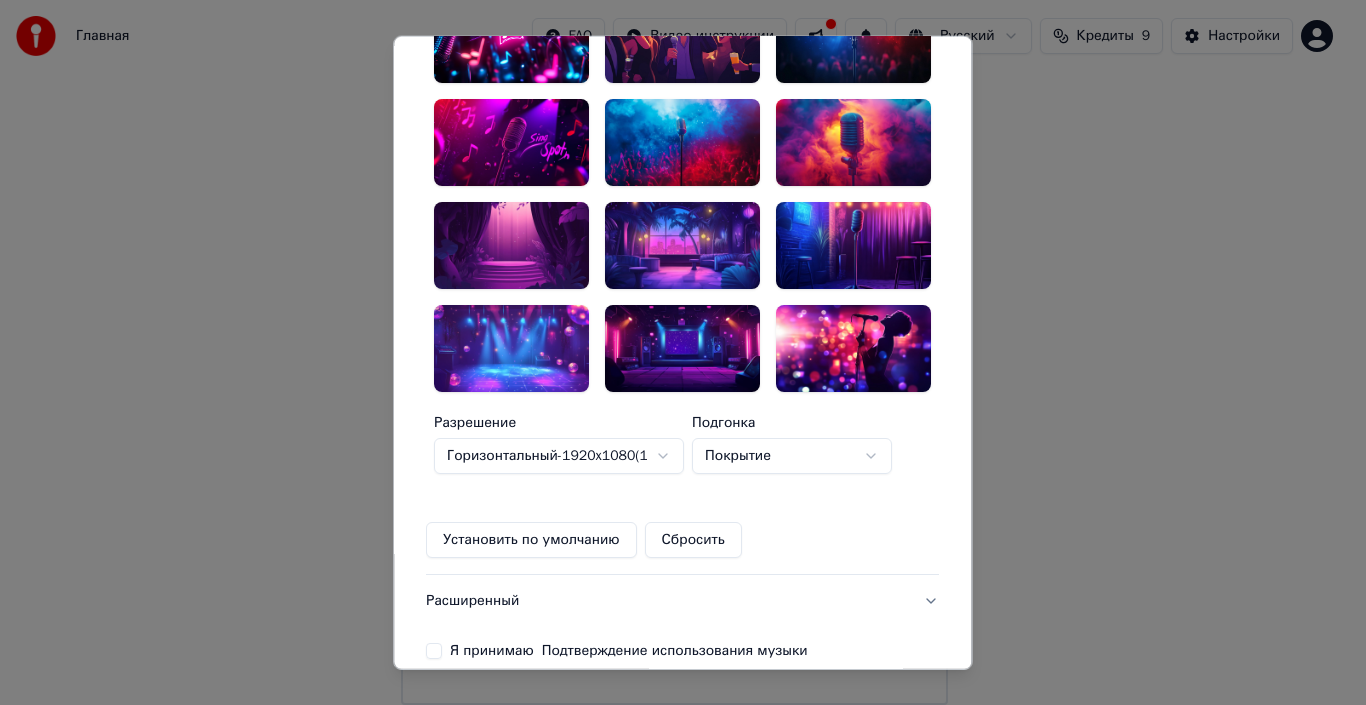 scroll, scrollTop: 400, scrollLeft: 0, axis: vertical 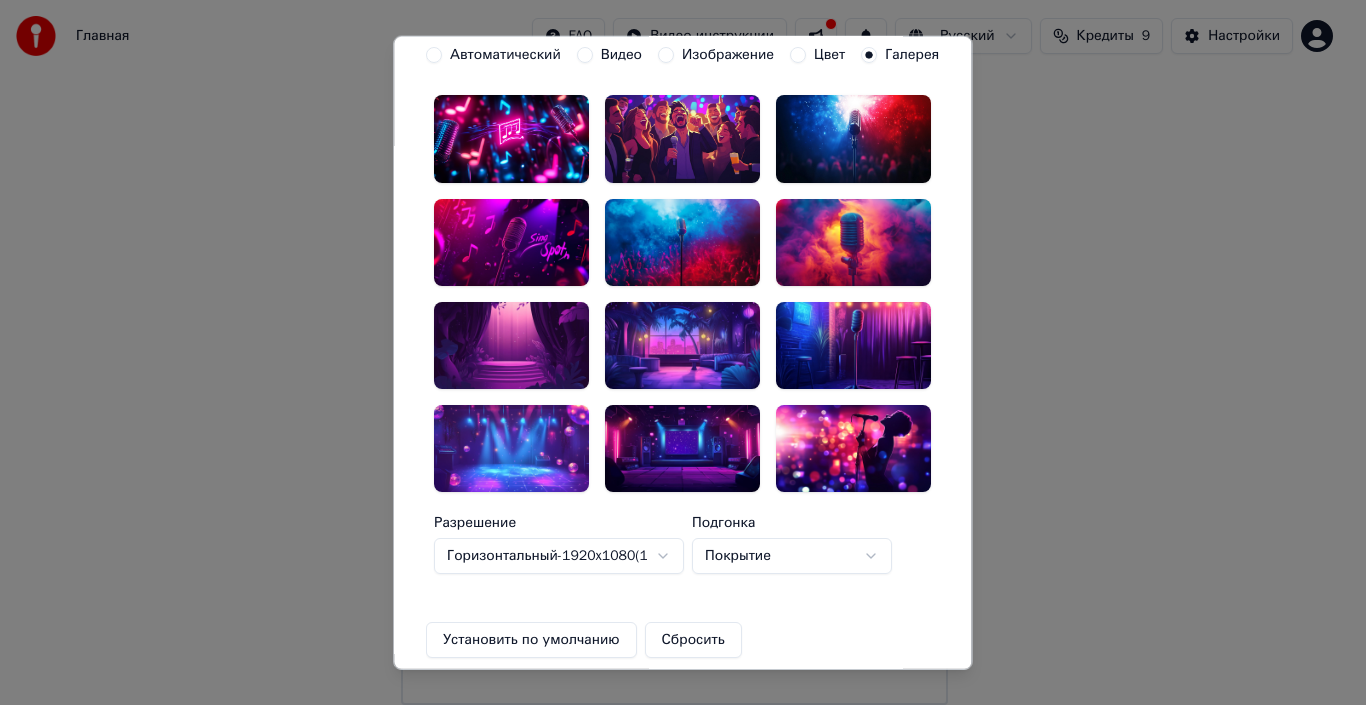 click at bounding box center (682, 448) 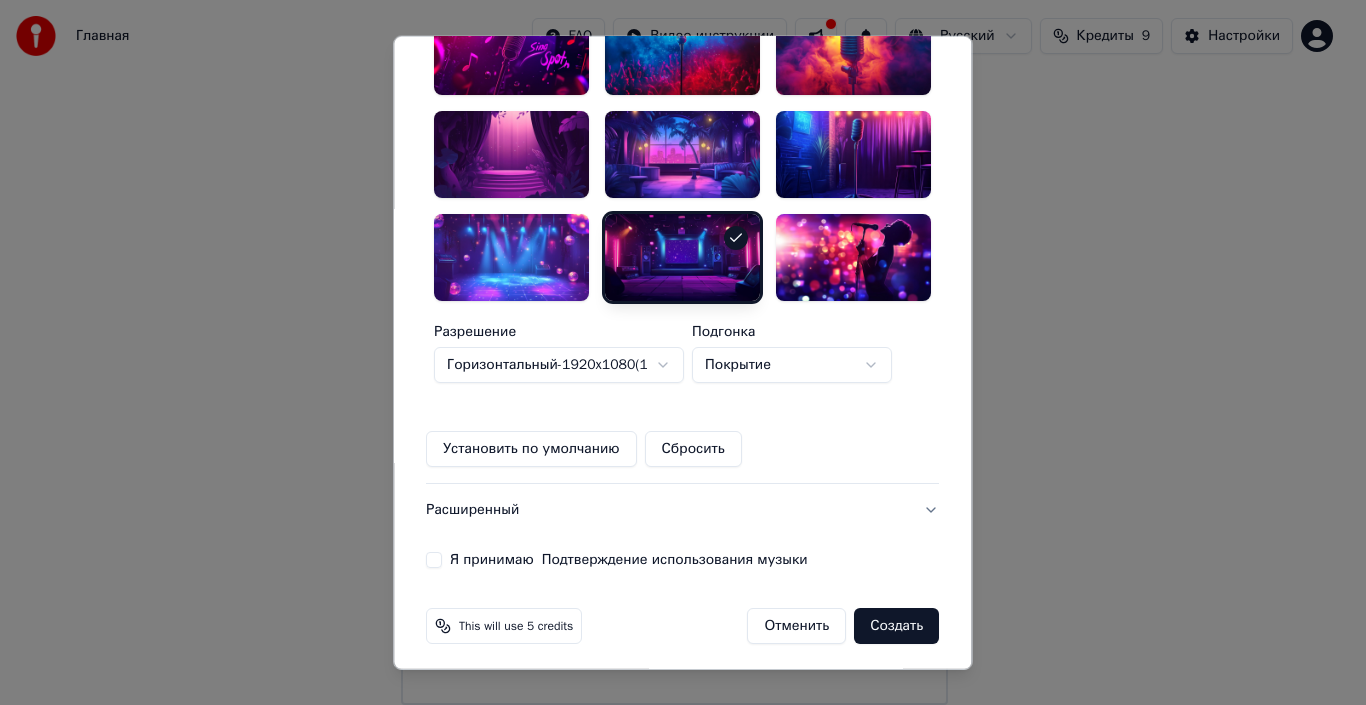 scroll, scrollTop: 595, scrollLeft: 0, axis: vertical 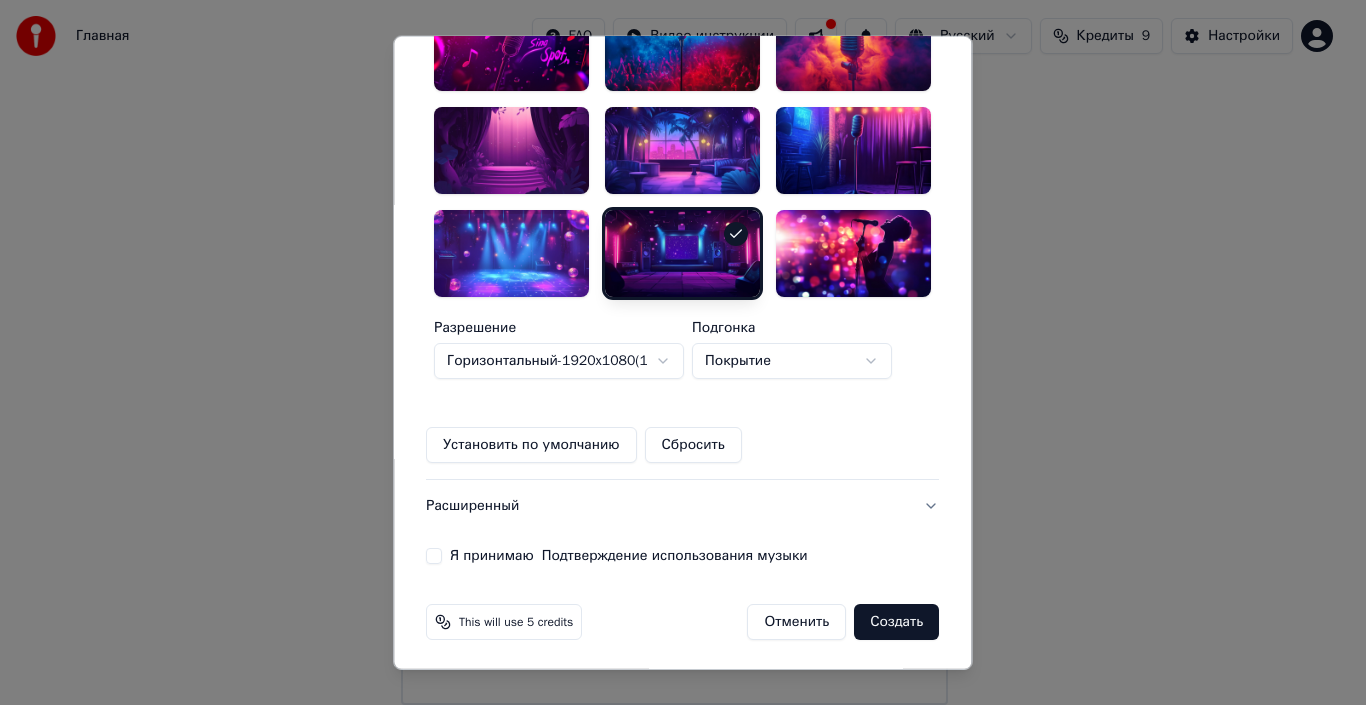 click on "Я принимаю   Подтверждение использования музыки" at bounding box center (629, 556) 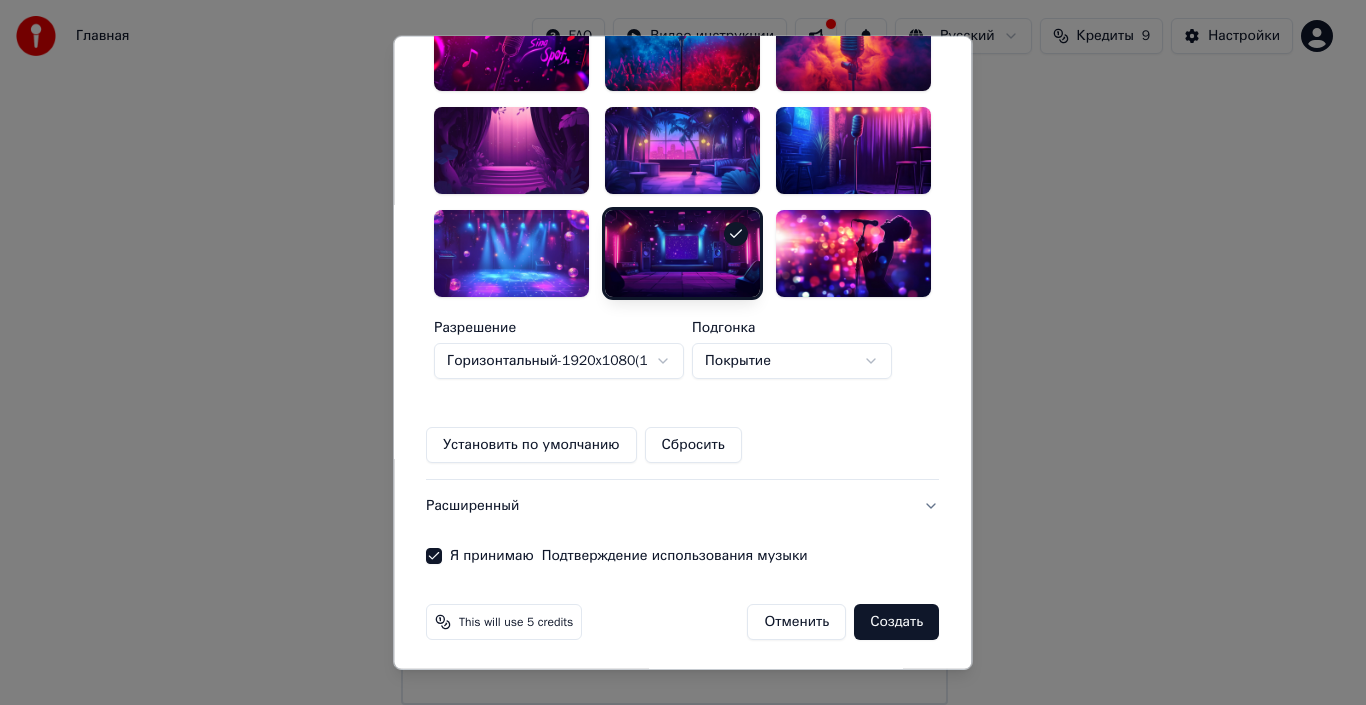 click on "Создать" at bounding box center [897, 622] 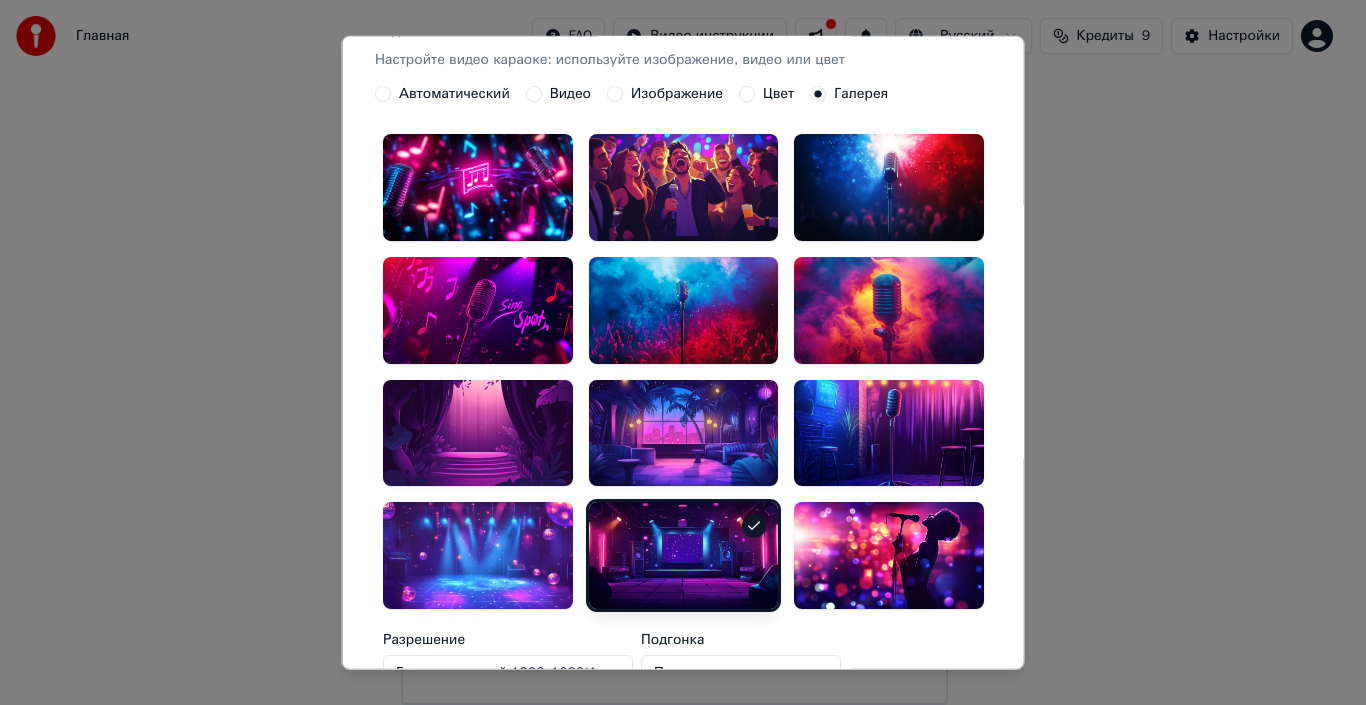 scroll, scrollTop: 205, scrollLeft: 0, axis: vertical 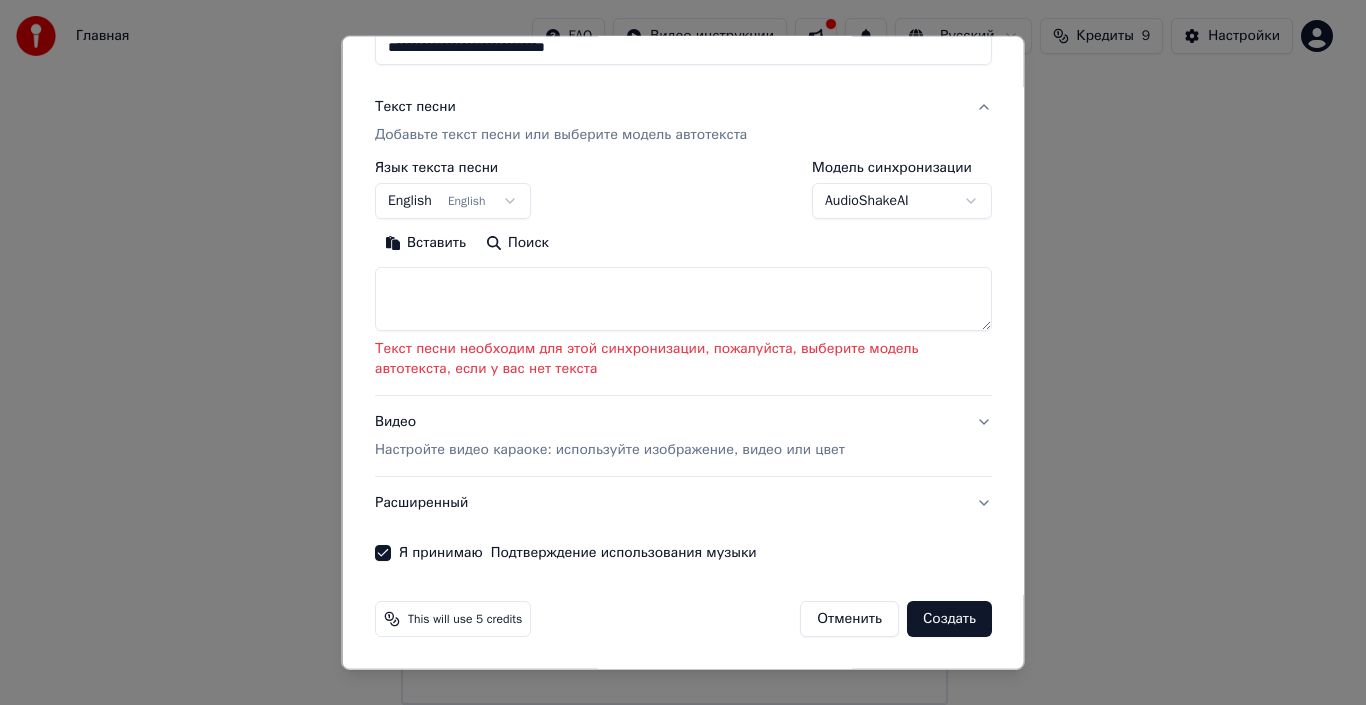 click at bounding box center (683, 299) 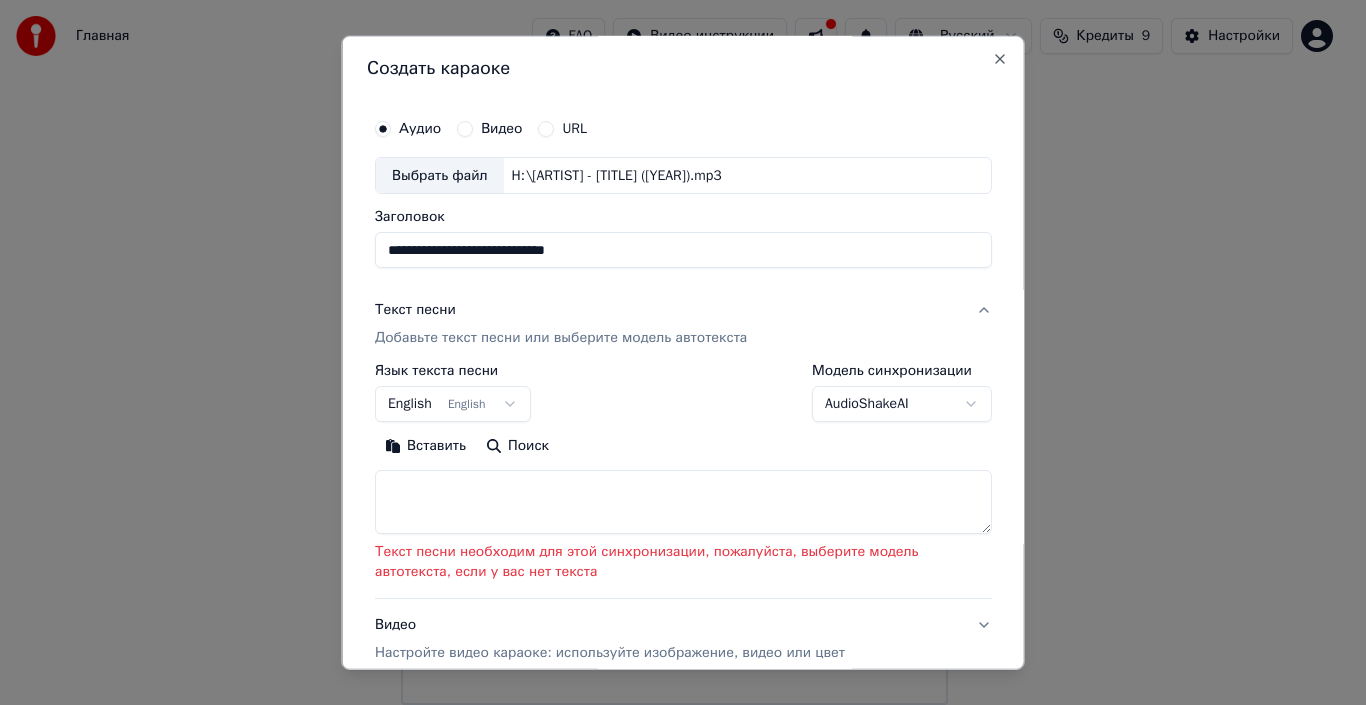 scroll, scrollTop: 0, scrollLeft: 0, axis: both 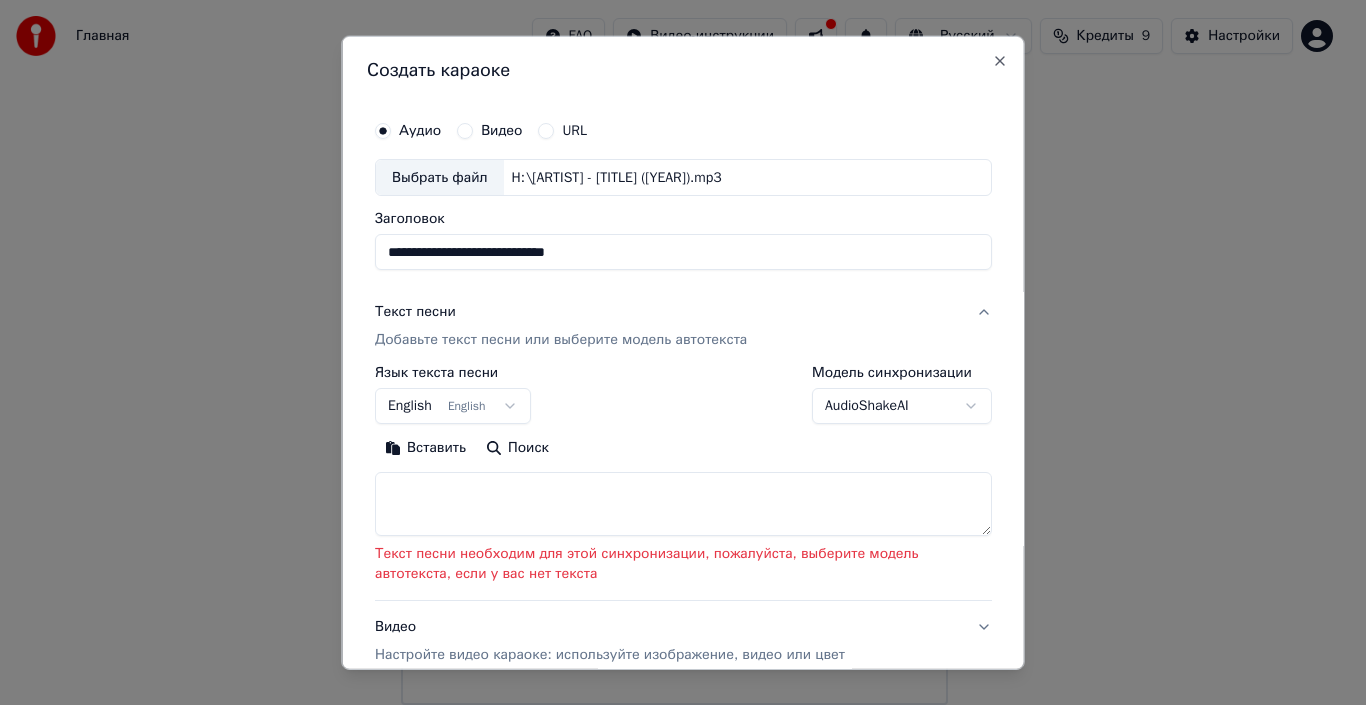 click on "Выбрать файл" at bounding box center [440, 177] 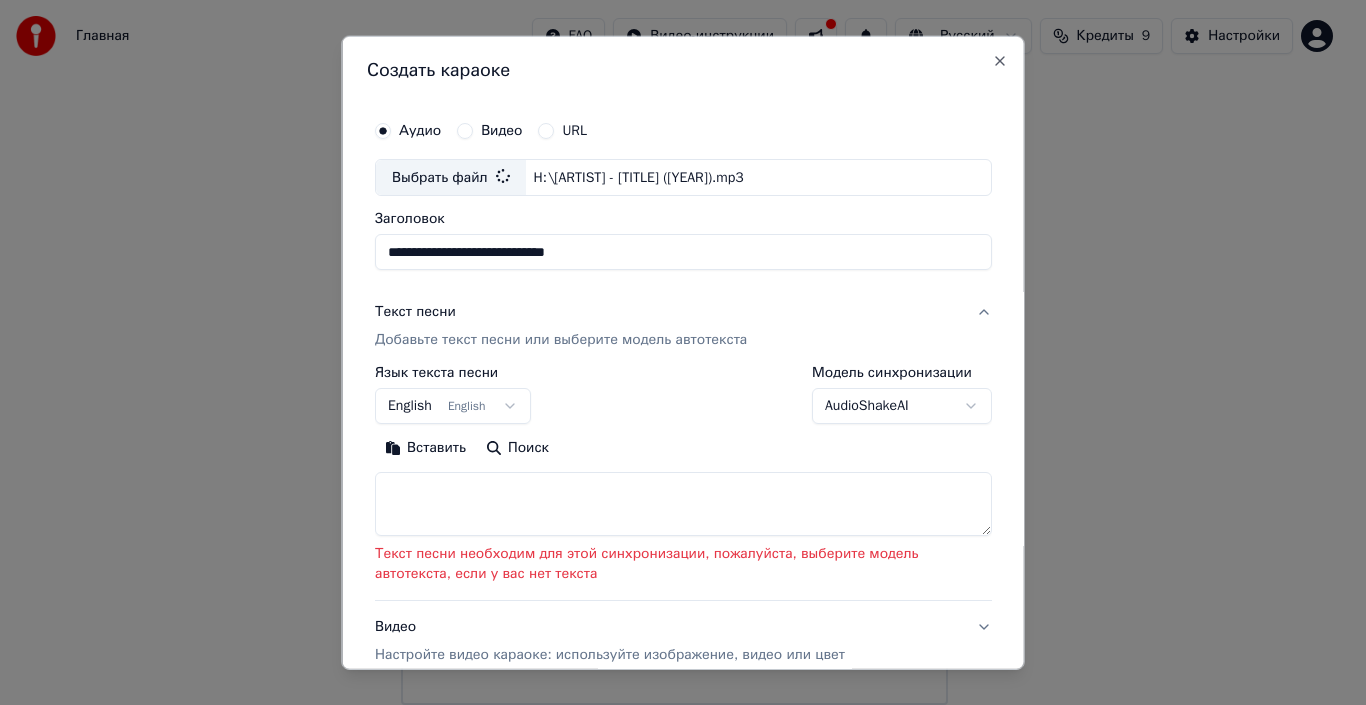 type on "**********" 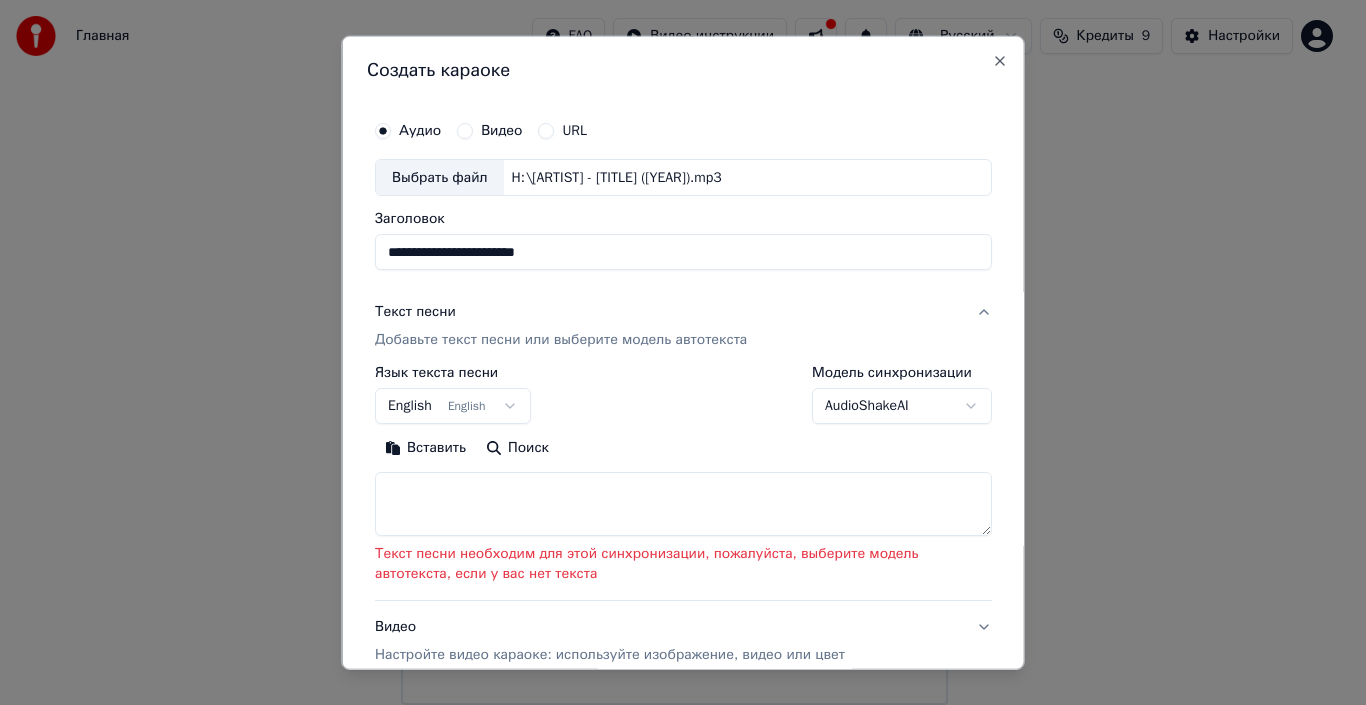 click on "**********" at bounding box center (674, 313) 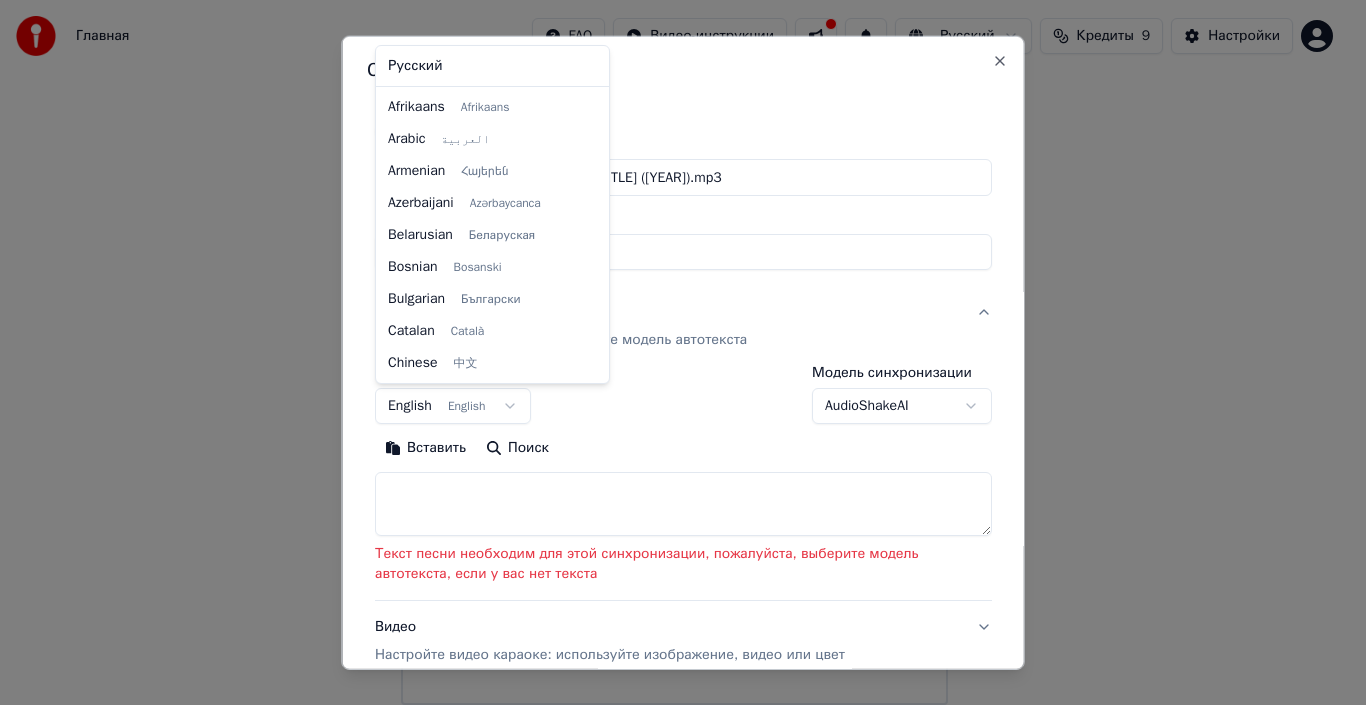 scroll, scrollTop: 160, scrollLeft: 0, axis: vertical 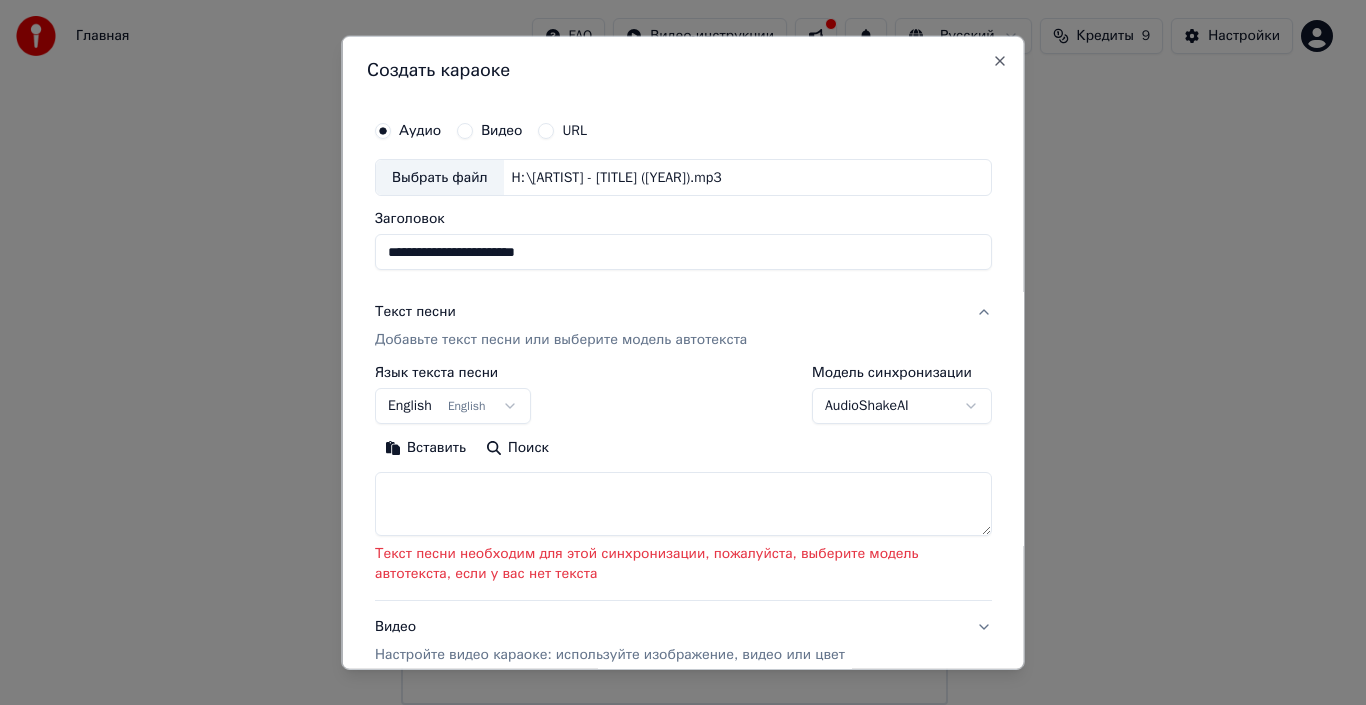 click on "**********" at bounding box center [674, 313] 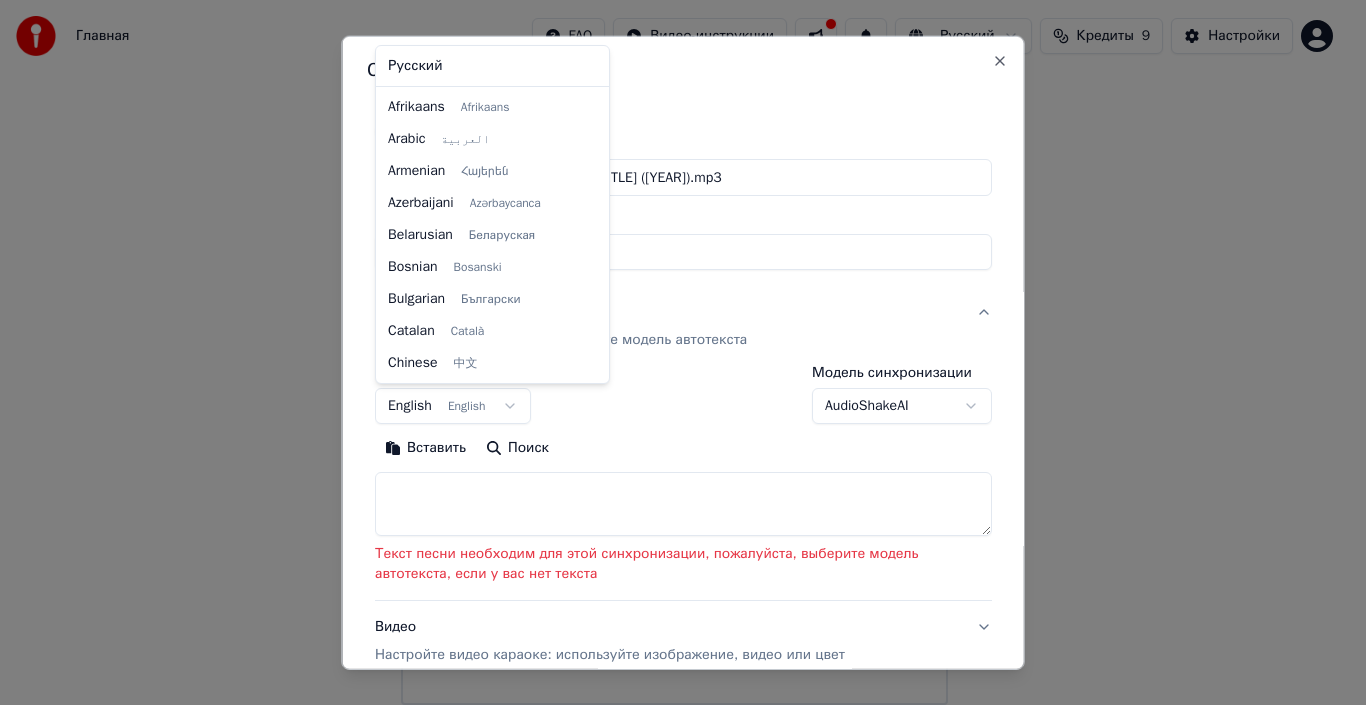 scroll, scrollTop: 160, scrollLeft: 0, axis: vertical 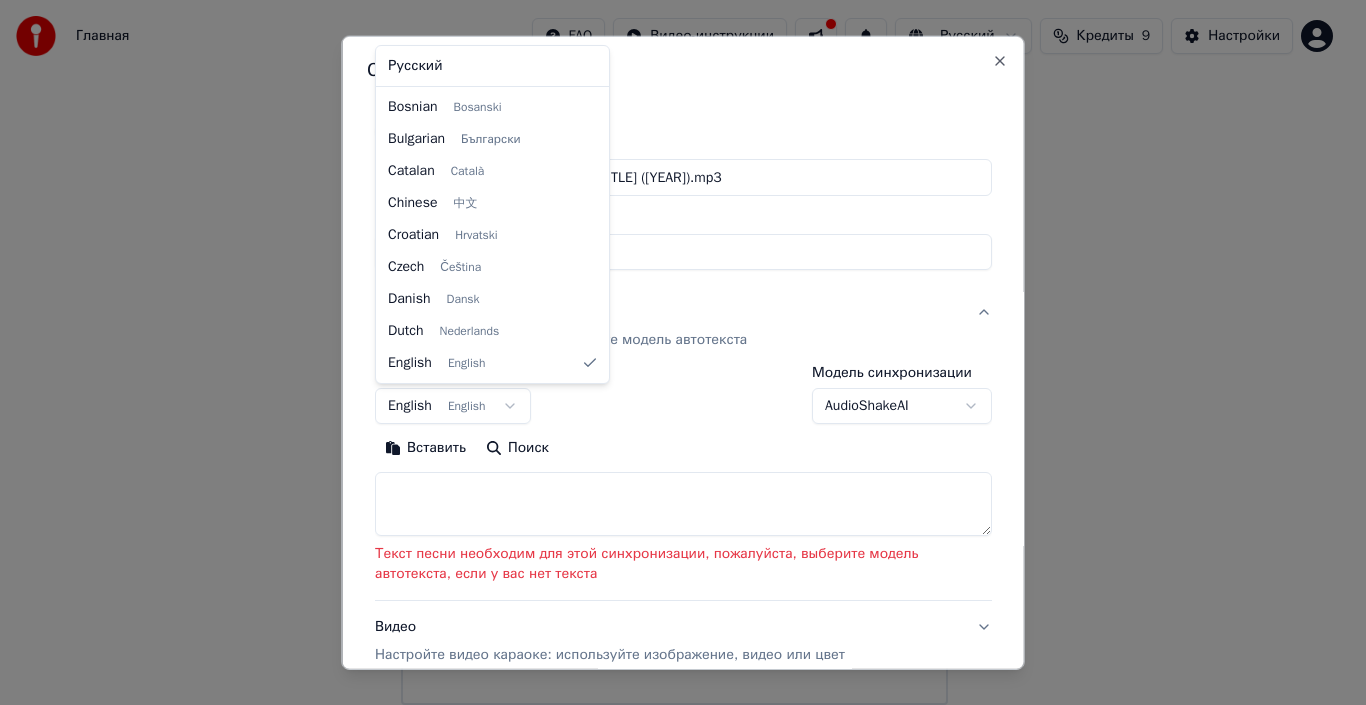 select on "**" 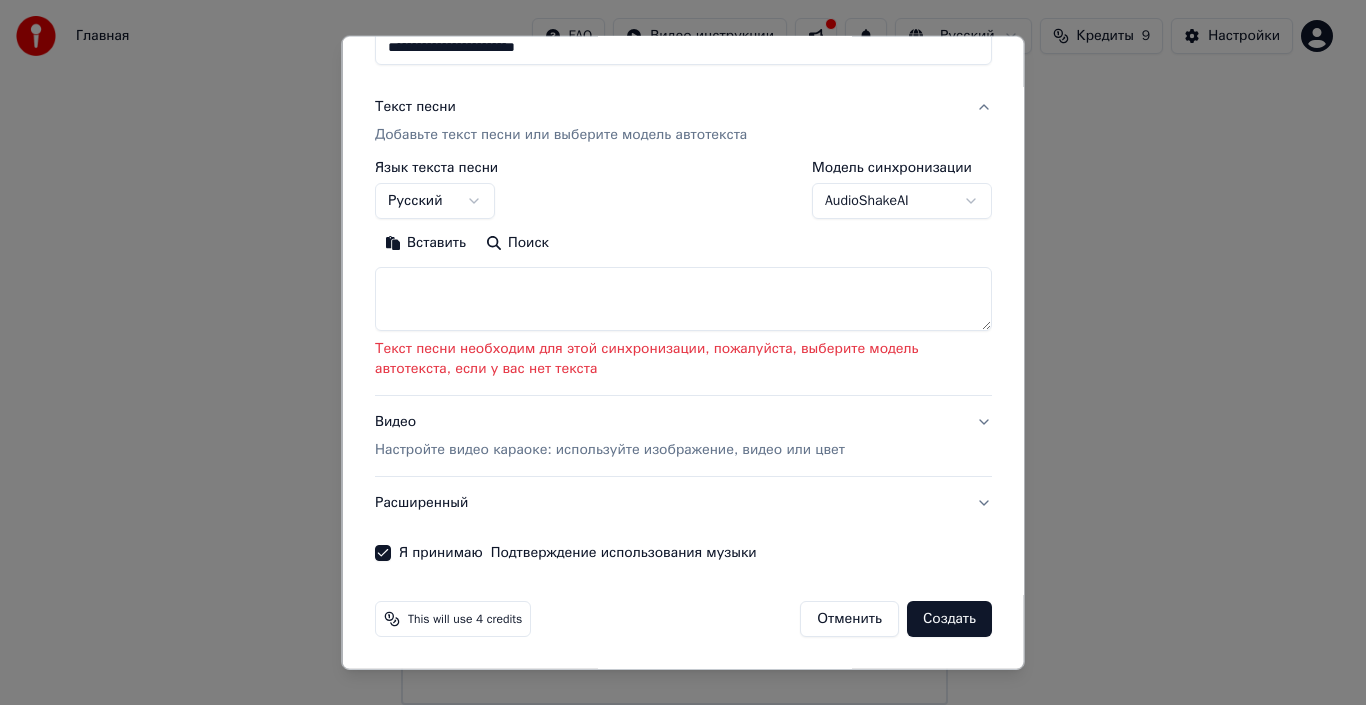 scroll, scrollTop: 105, scrollLeft: 0, axis: vertical 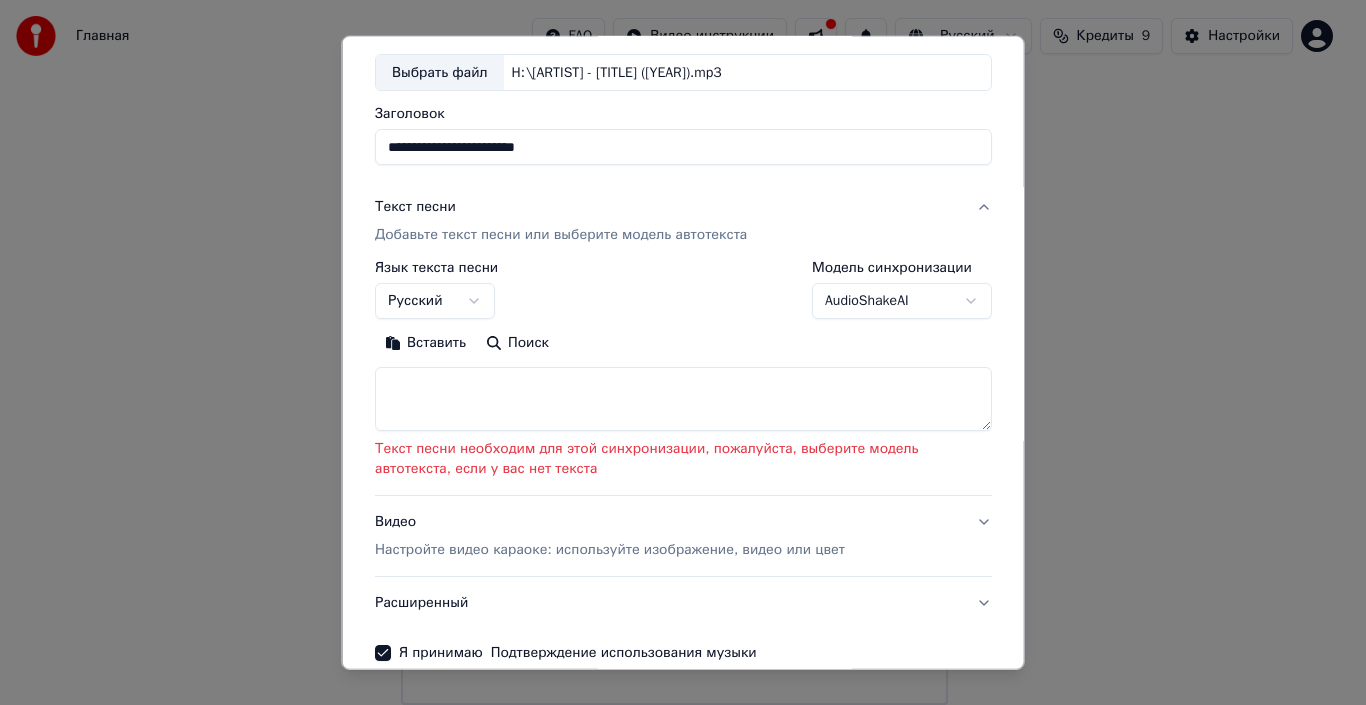 click at bounding box center (683, 399) 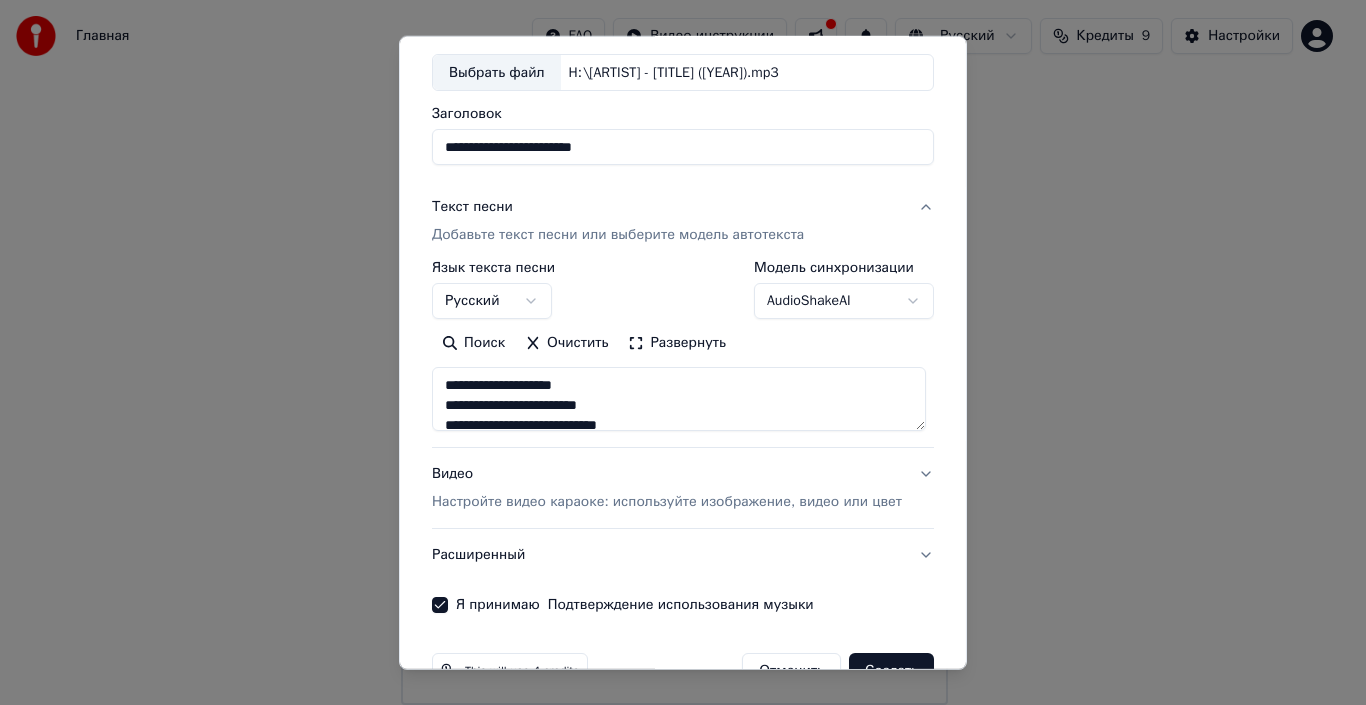 scroll, scrollTop: 1145, scrollLeft: 0, axis: vertical 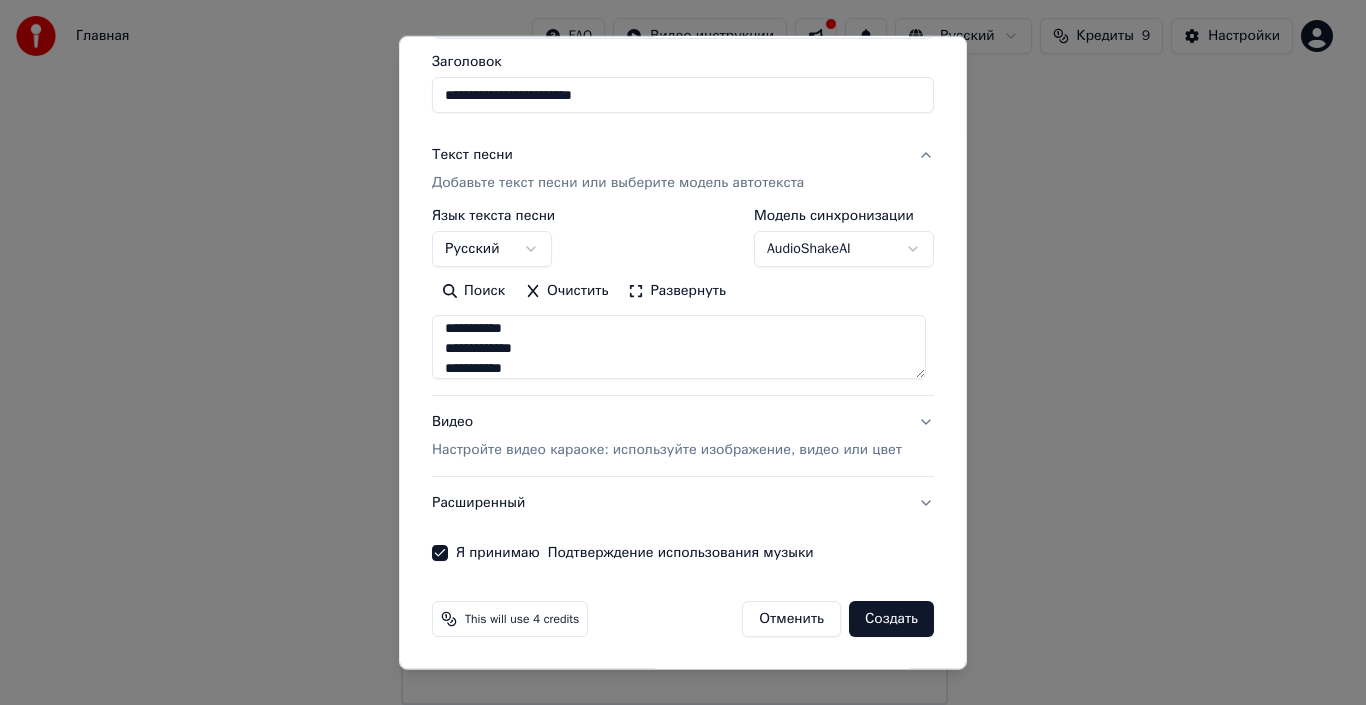 type on "**********" 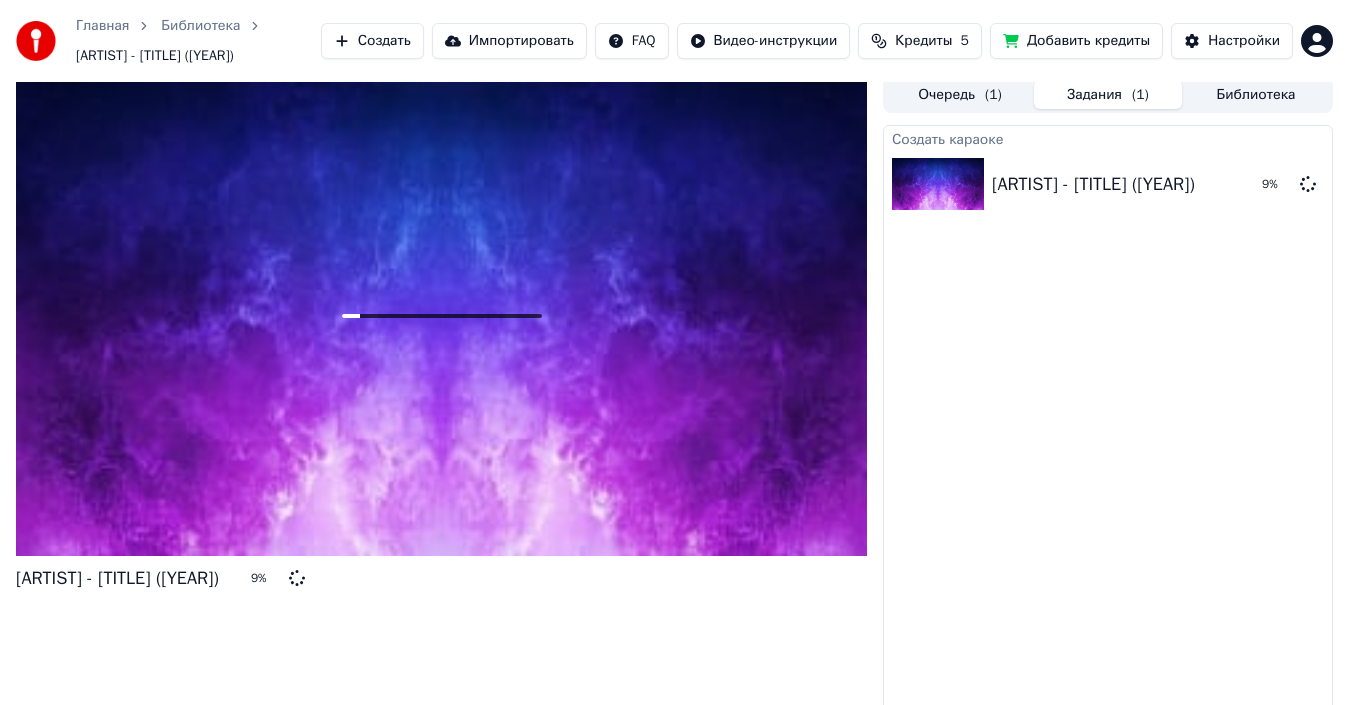 scroll, scrollTop: 0, scrollLeft: 0, axis: both 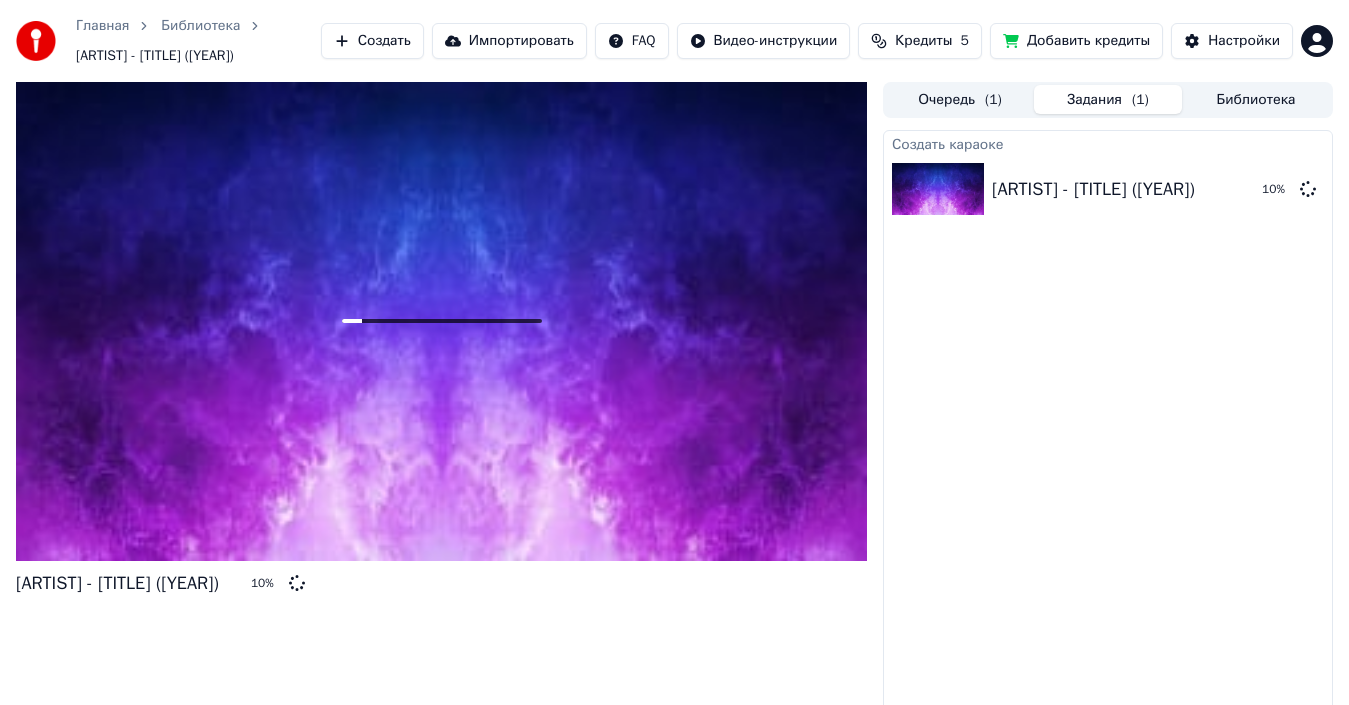 click on "Добавить кредиты" at bounding box center (1076, 41) 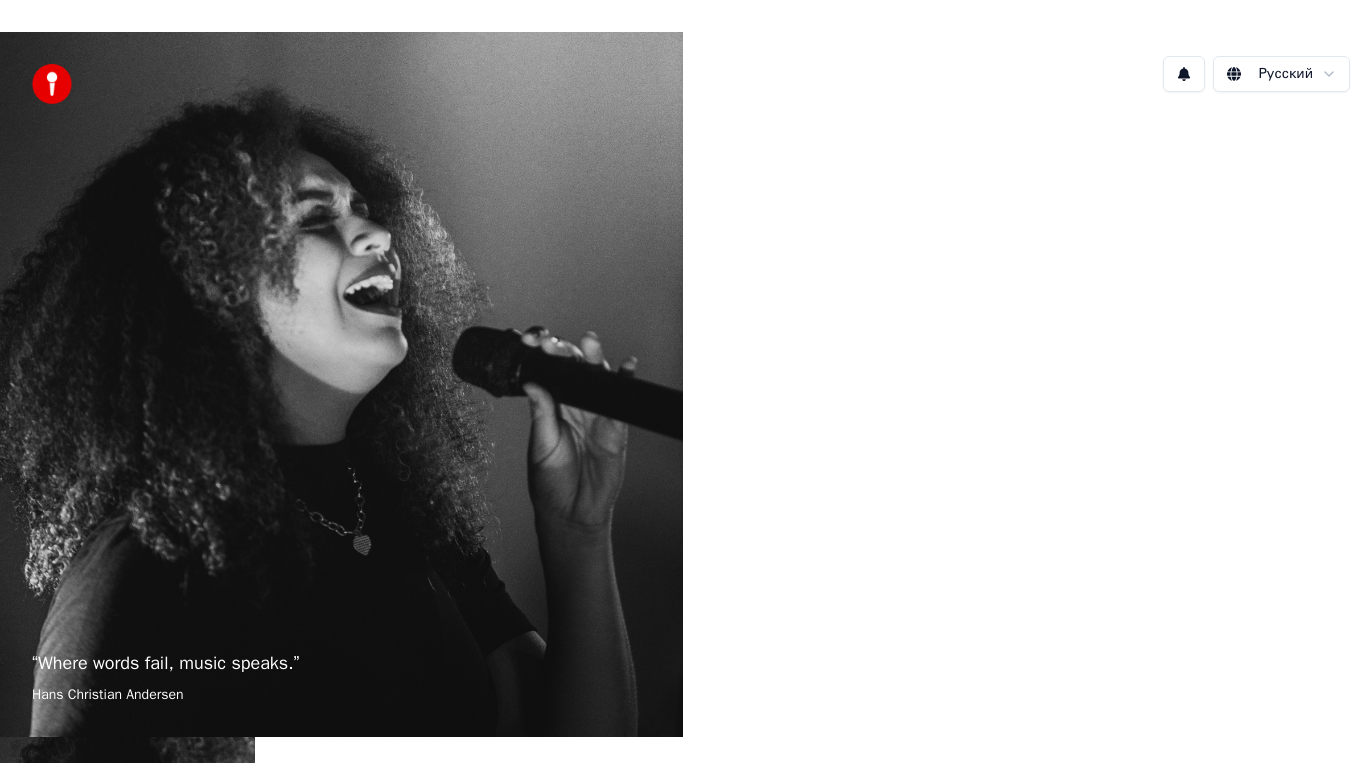 scroll, scrollTop: 0, scrollLeft: 0, axis: both 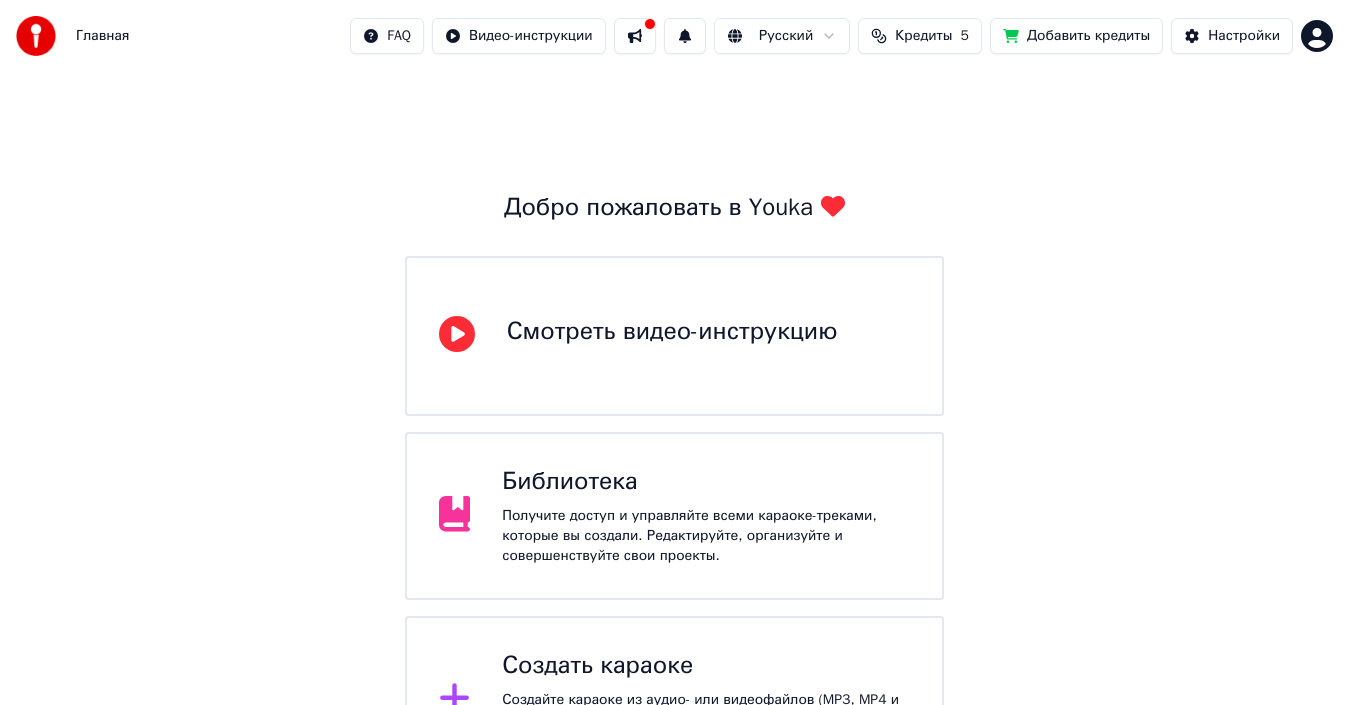 click on "Библиотека" at bounding box center [706, 482] 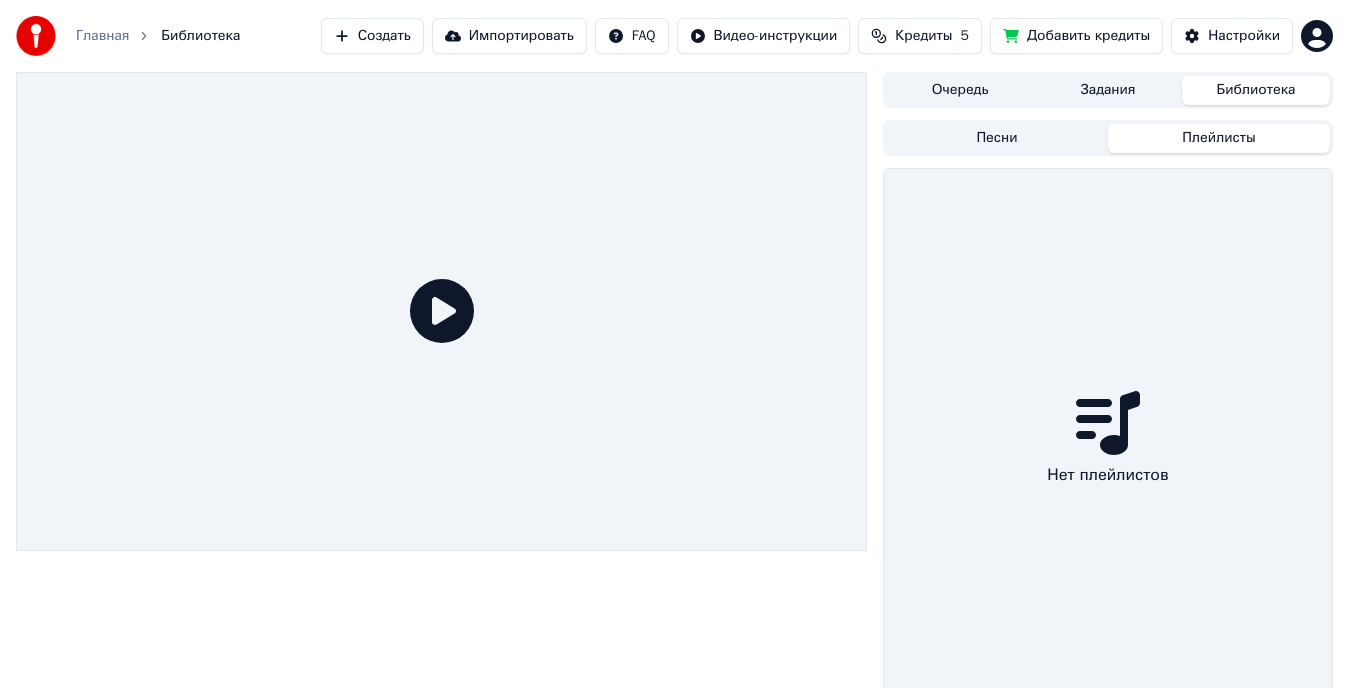 click on "Плейлисты" at bounding box center (1219, 138) 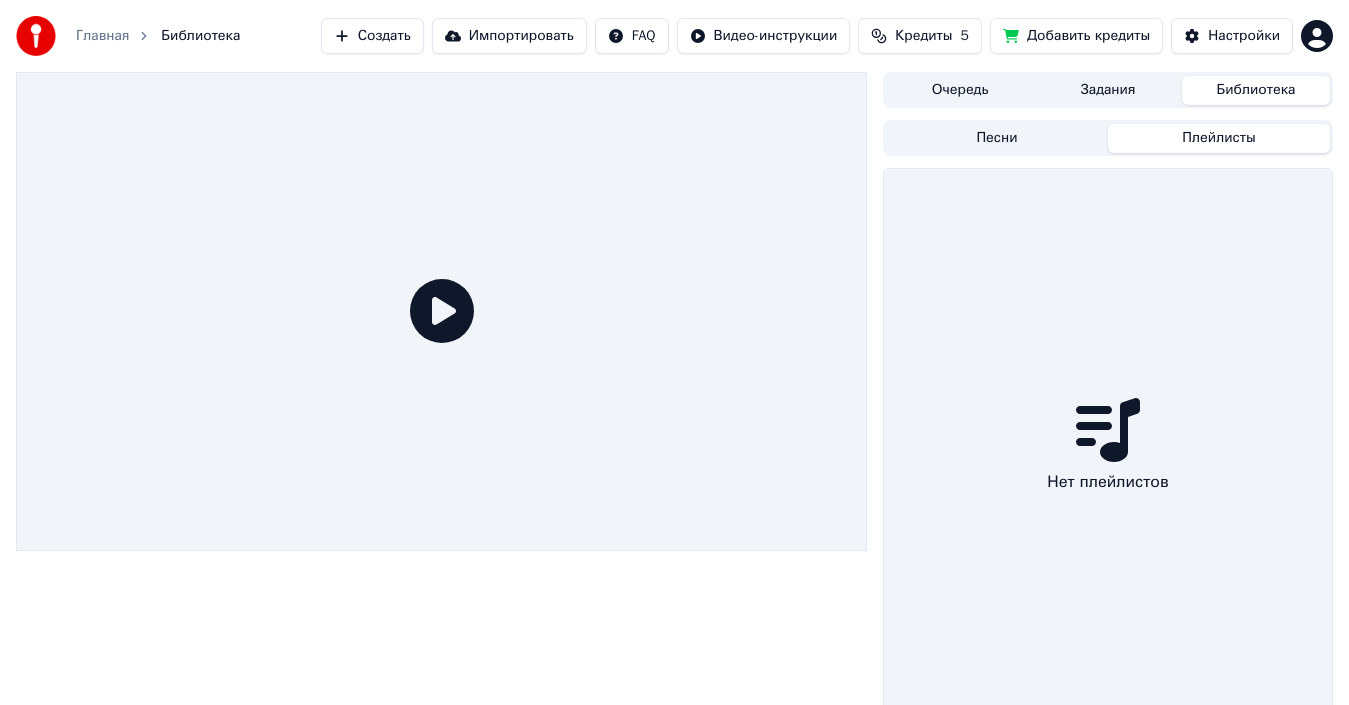 click on "Очередь" at bounding box center [960, 90] 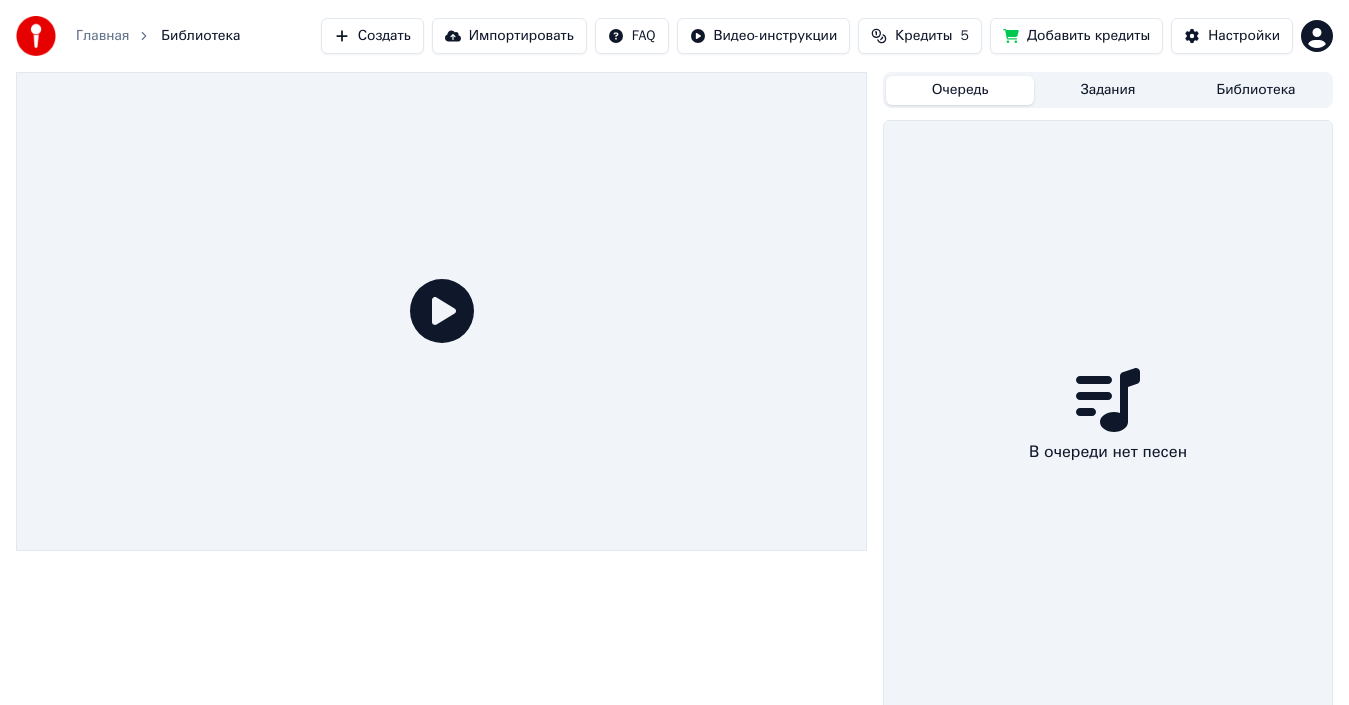 click on "Очередь Задания Библиотека" at bounding box center [1108, 90] 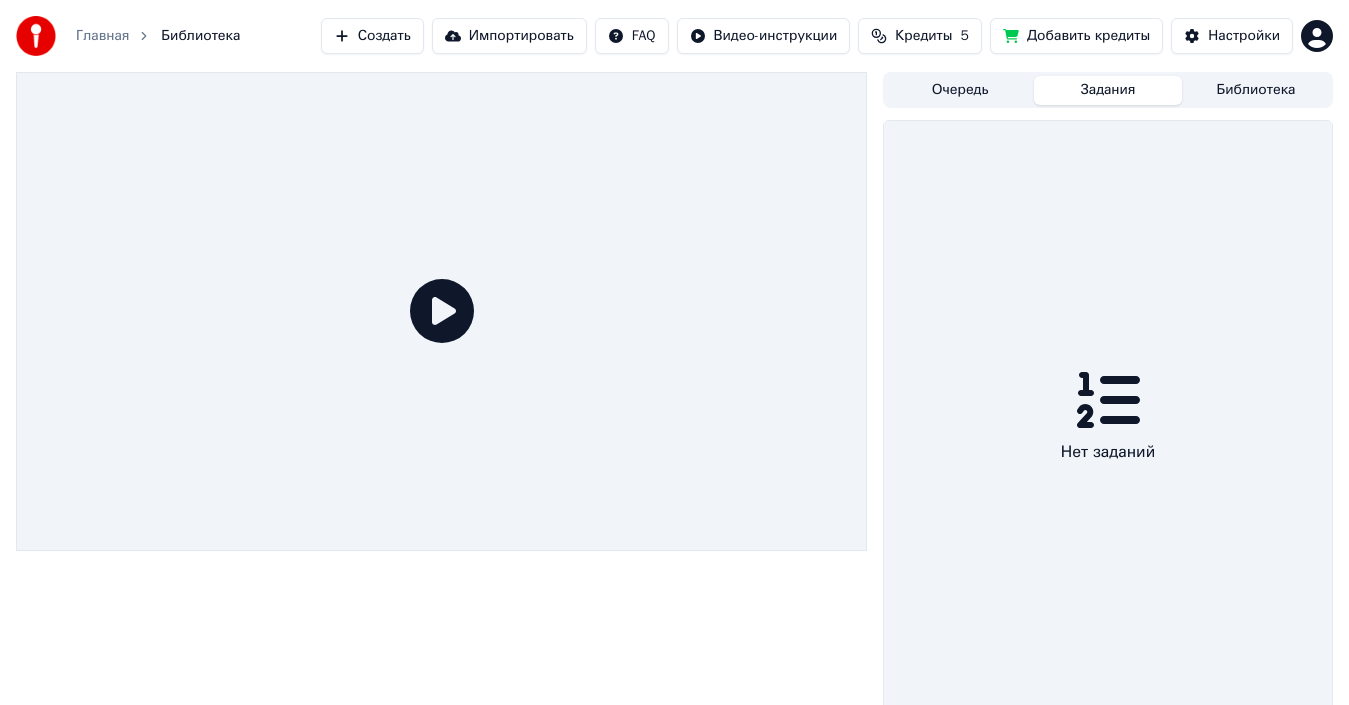 click on "Импортировать" at bounding box center (509, 36) 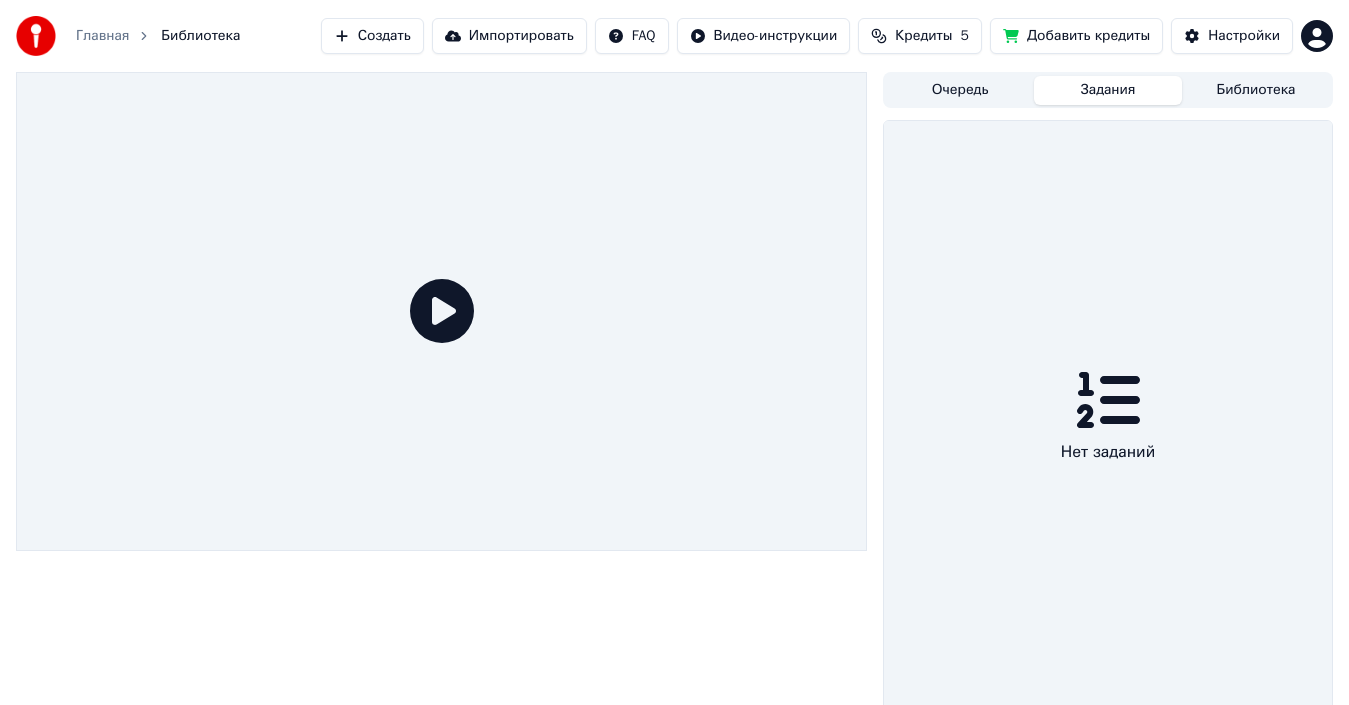 click on "Библиотека" at bounding box center [1256, 90] 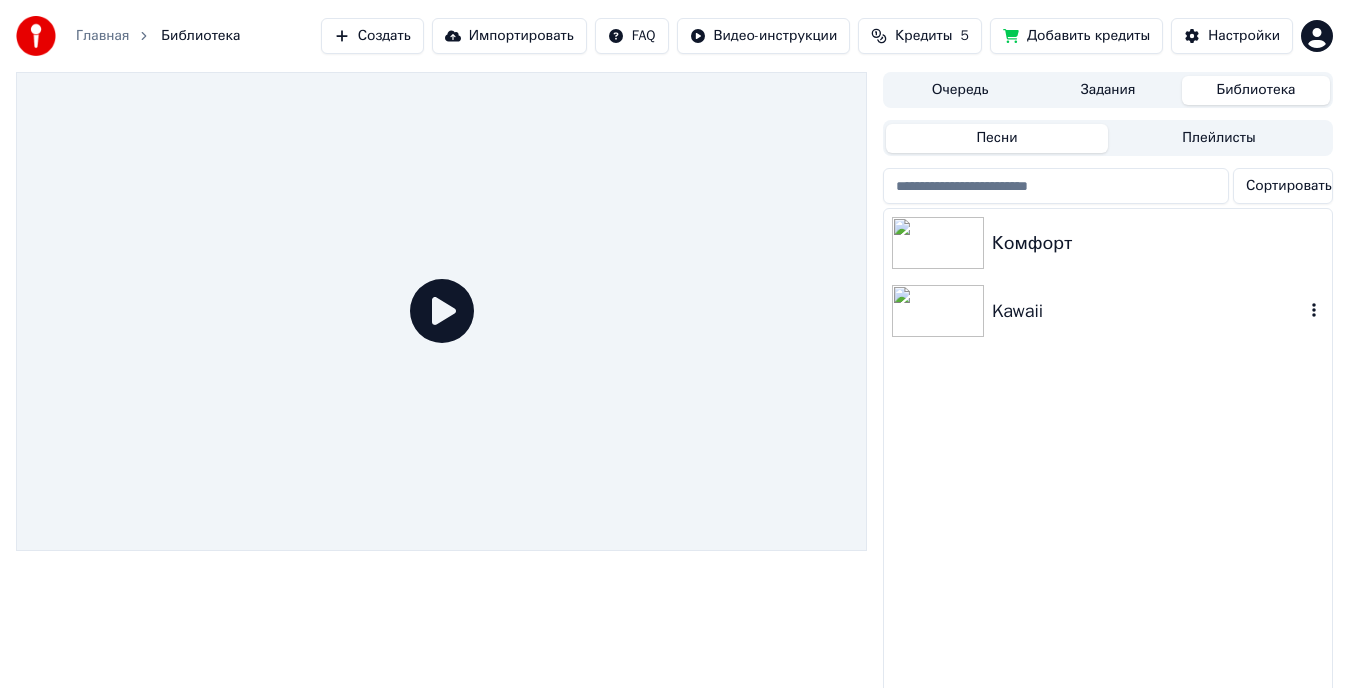 click at bounding box center (942, 311) 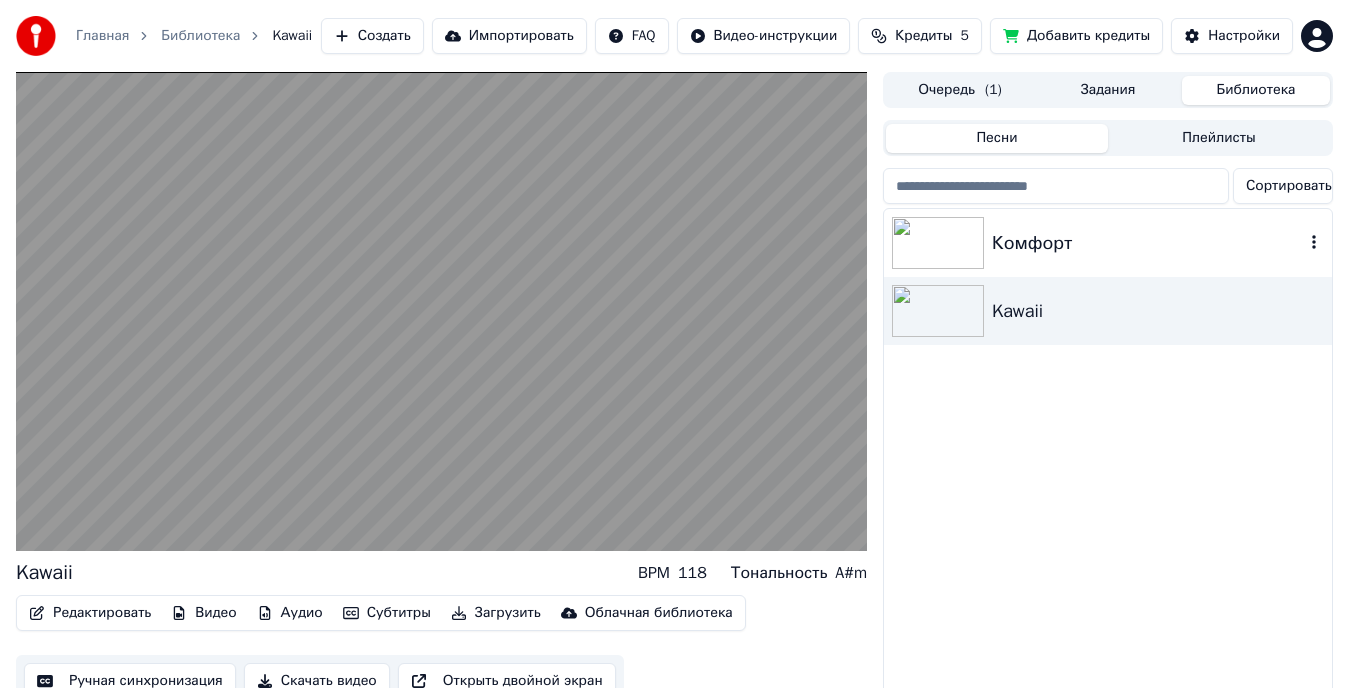 click at bounding box center [938, 243] 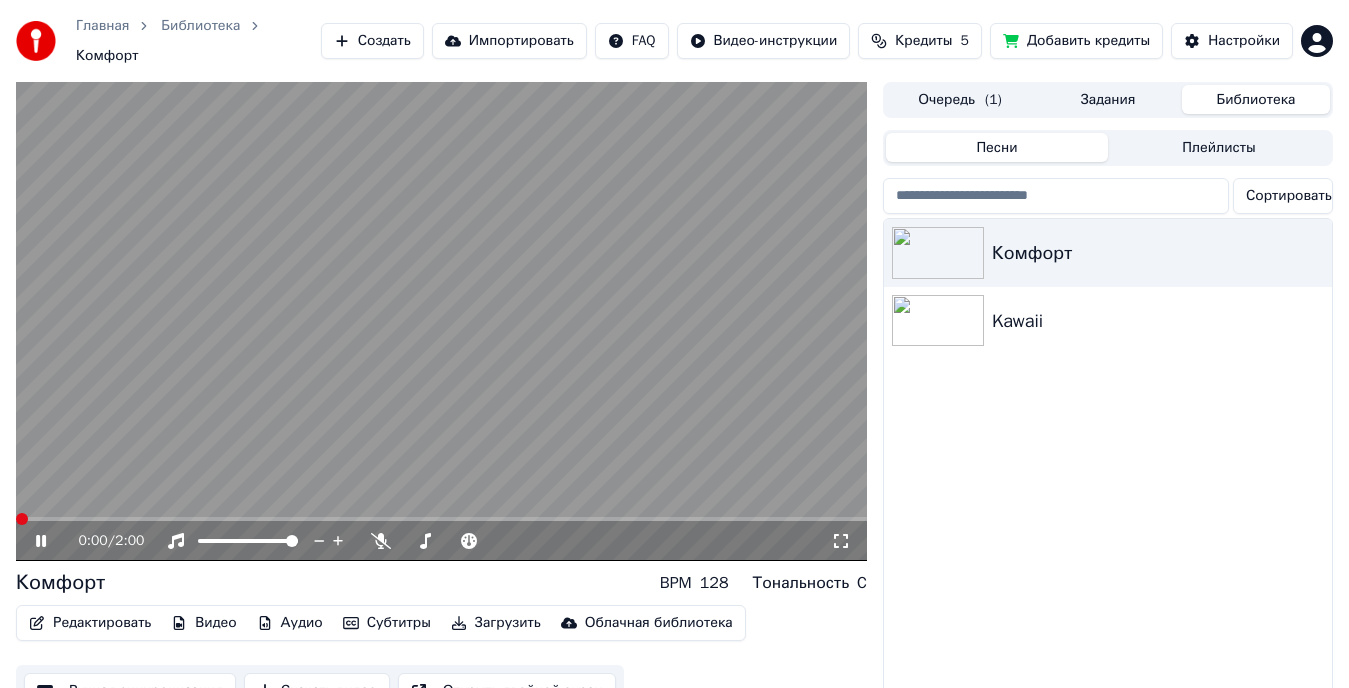 click 